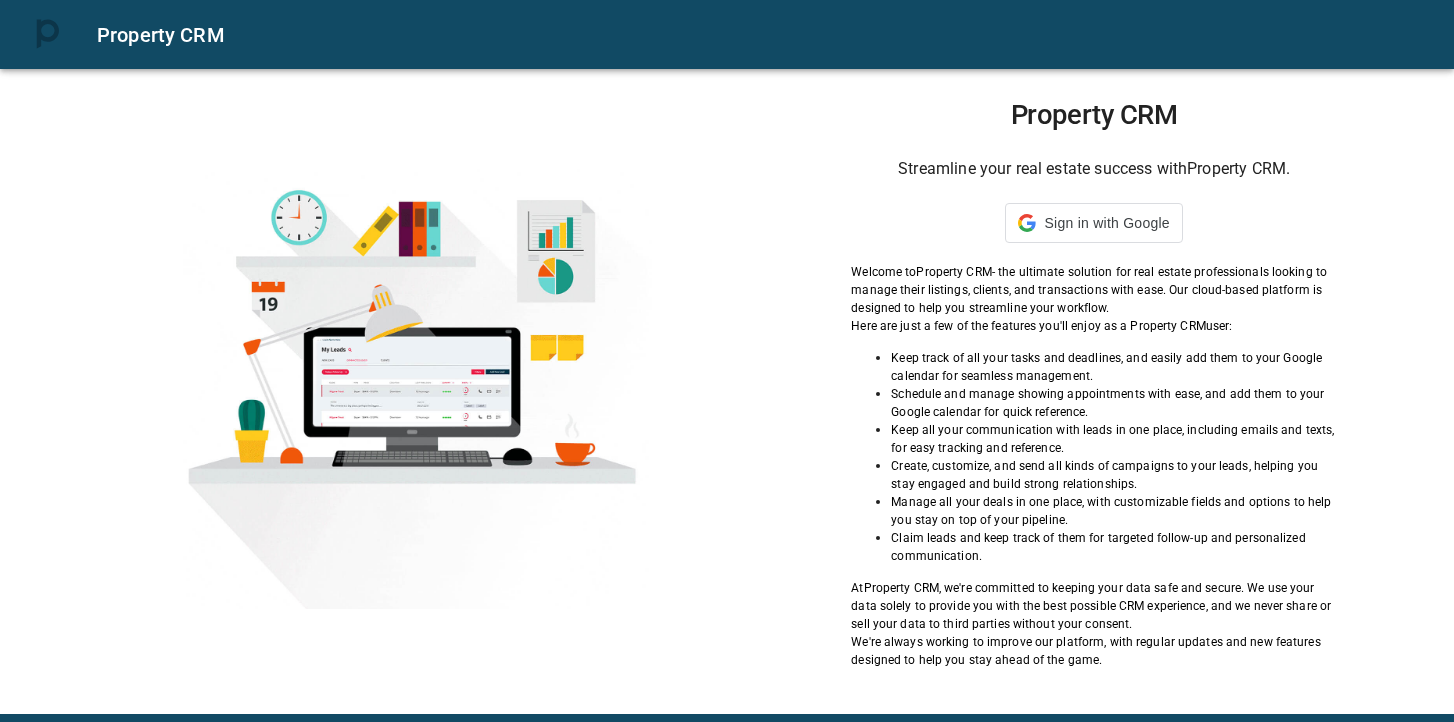 scroll, scrollTop: 0, scrollLeft: 0, axis: both 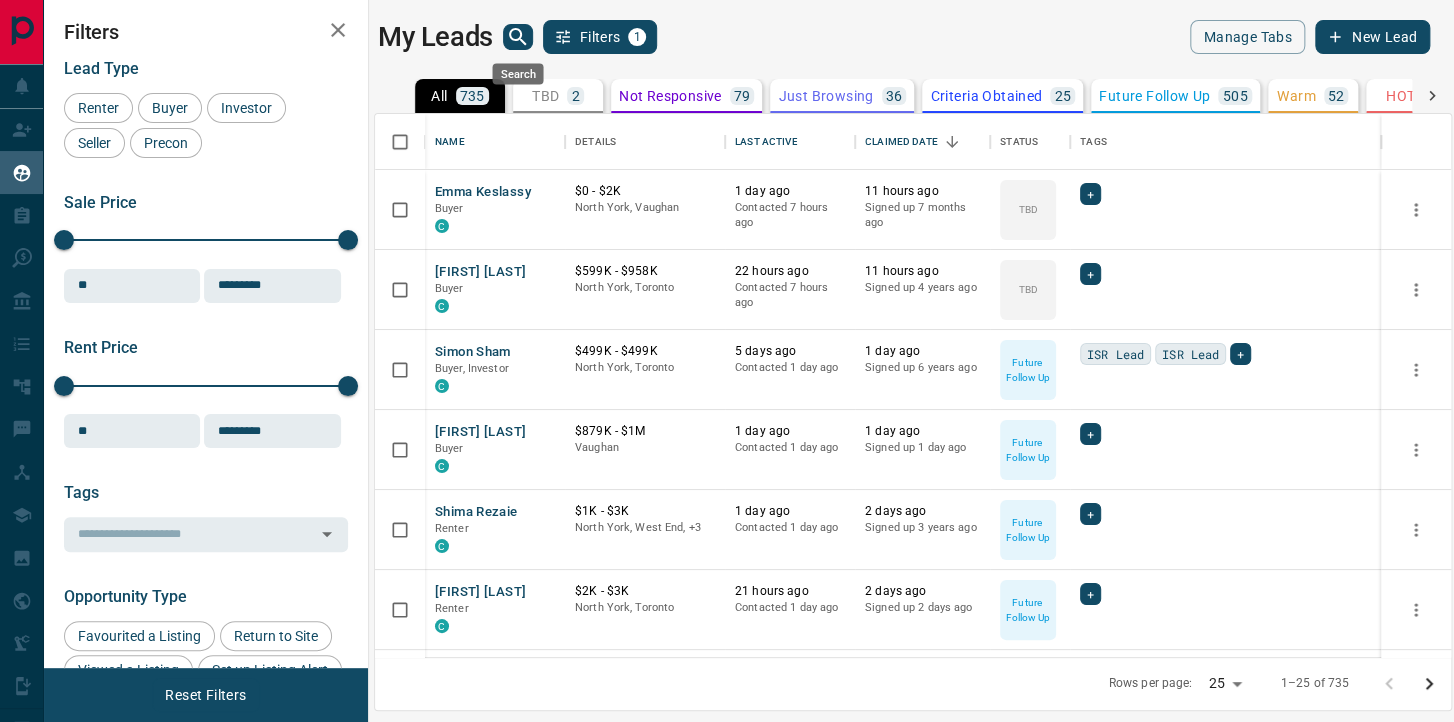 click 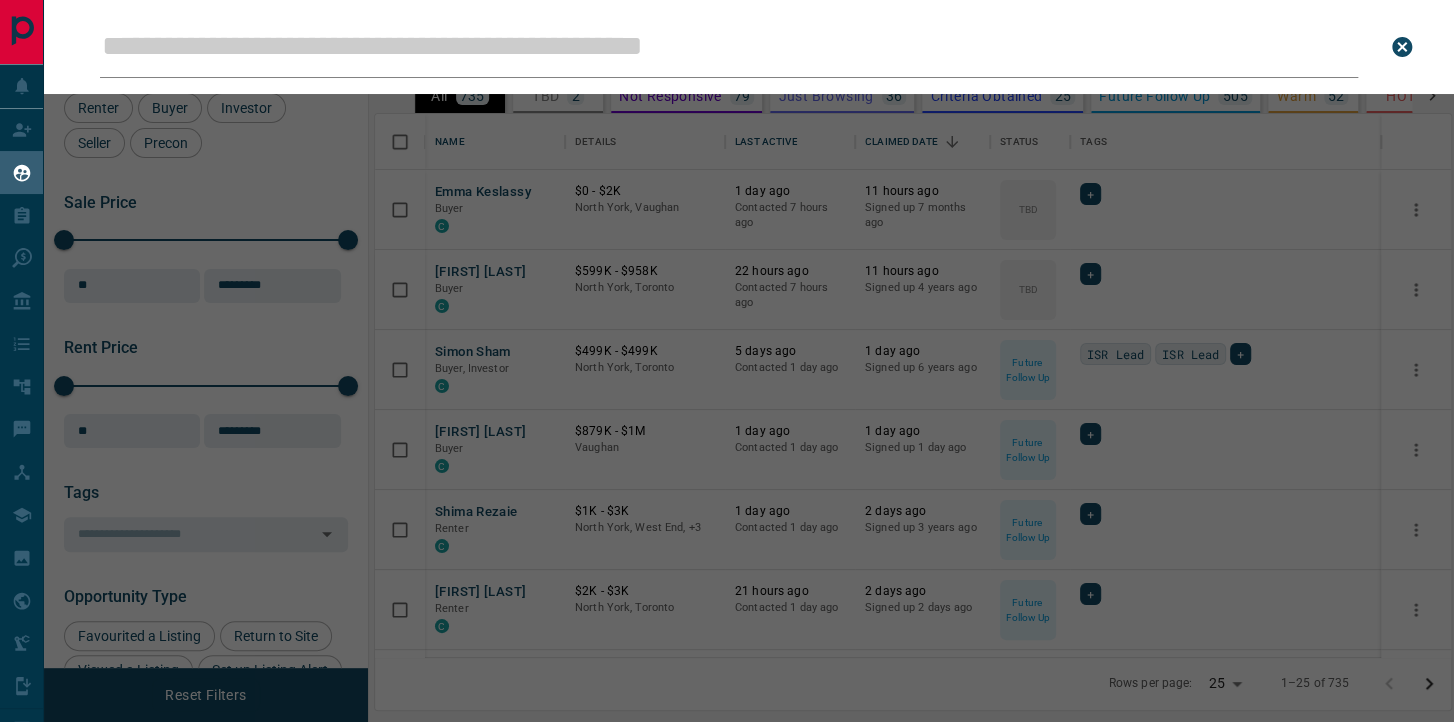 type on "*" 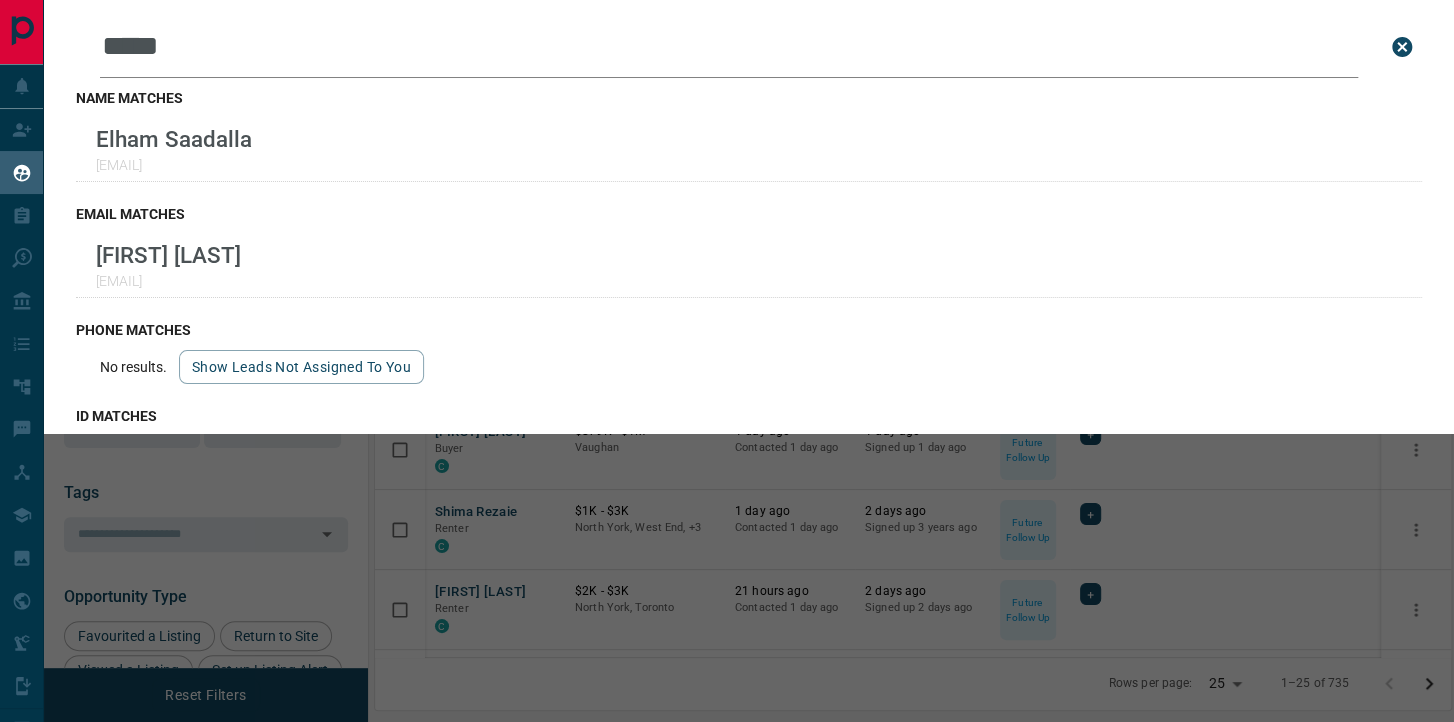 click on "*****" at bounding box center (729, 47) 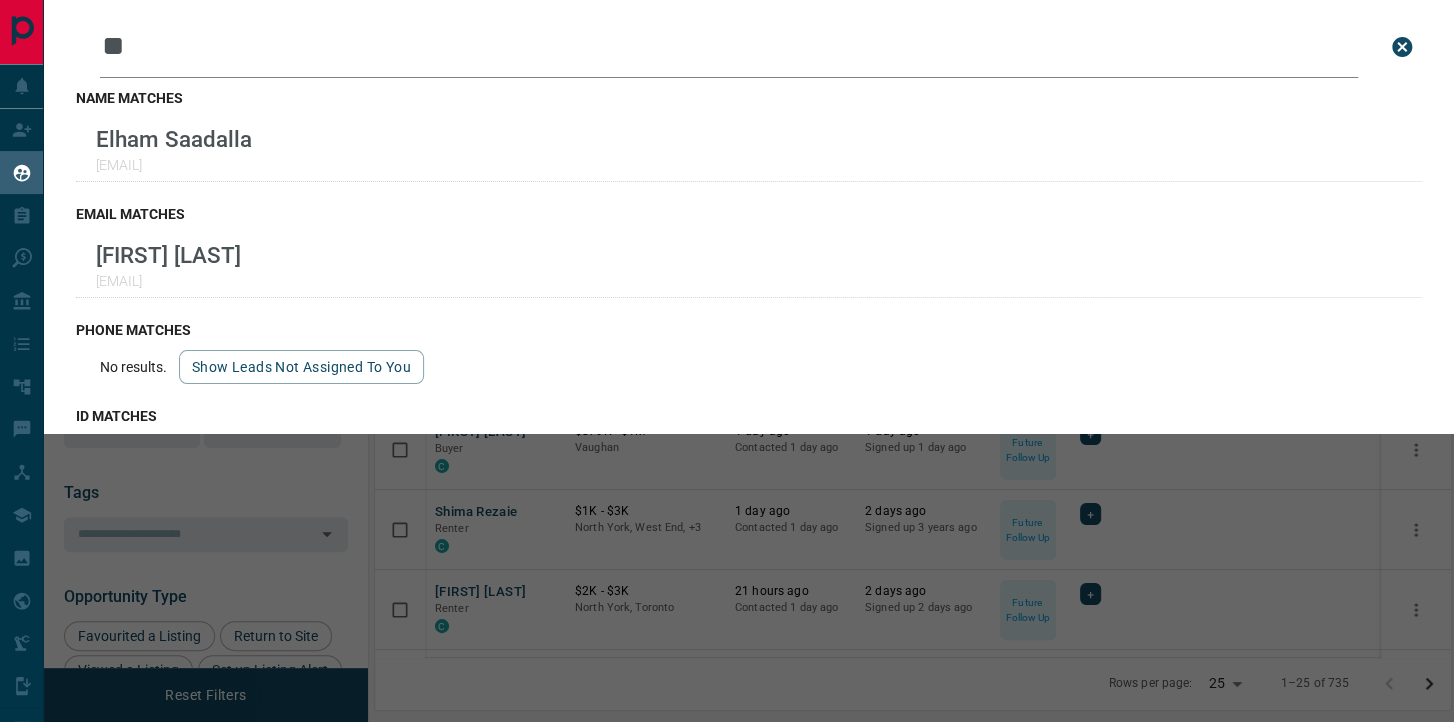 type on "*" 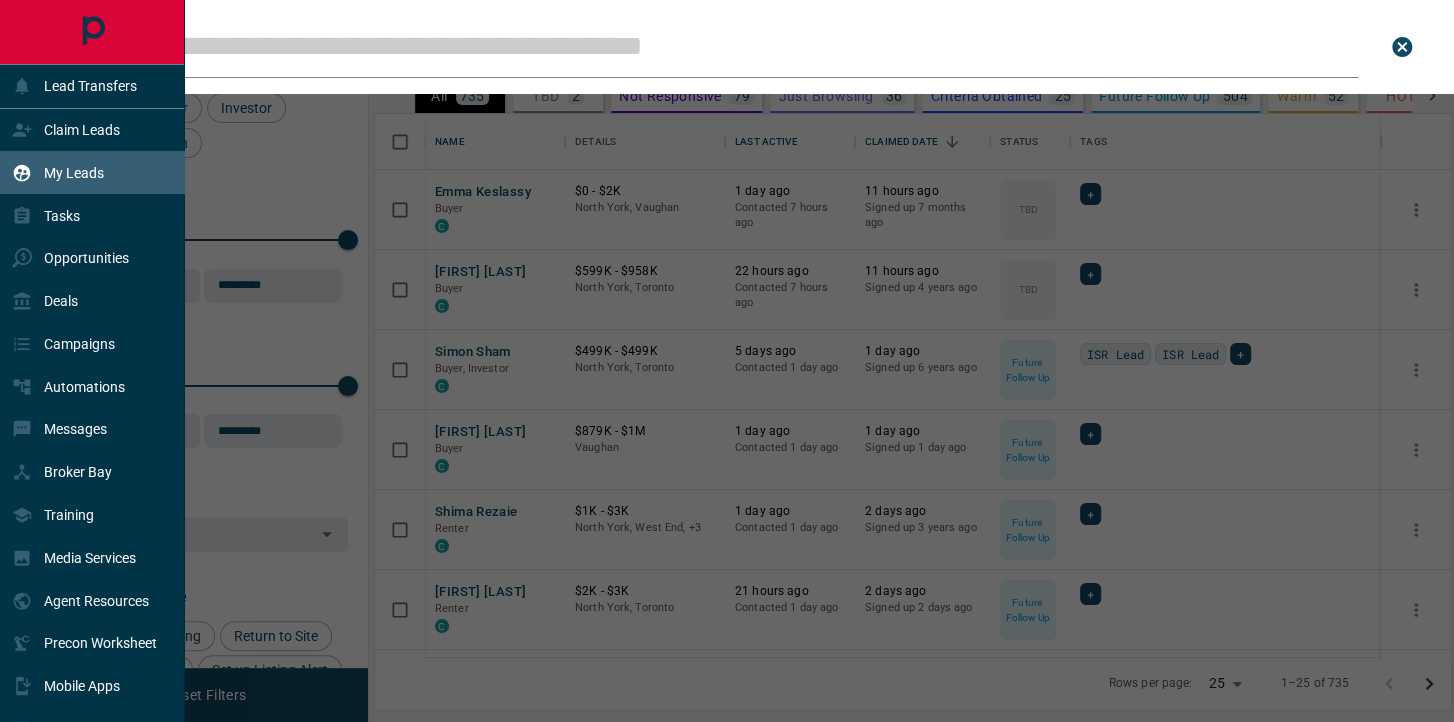 type 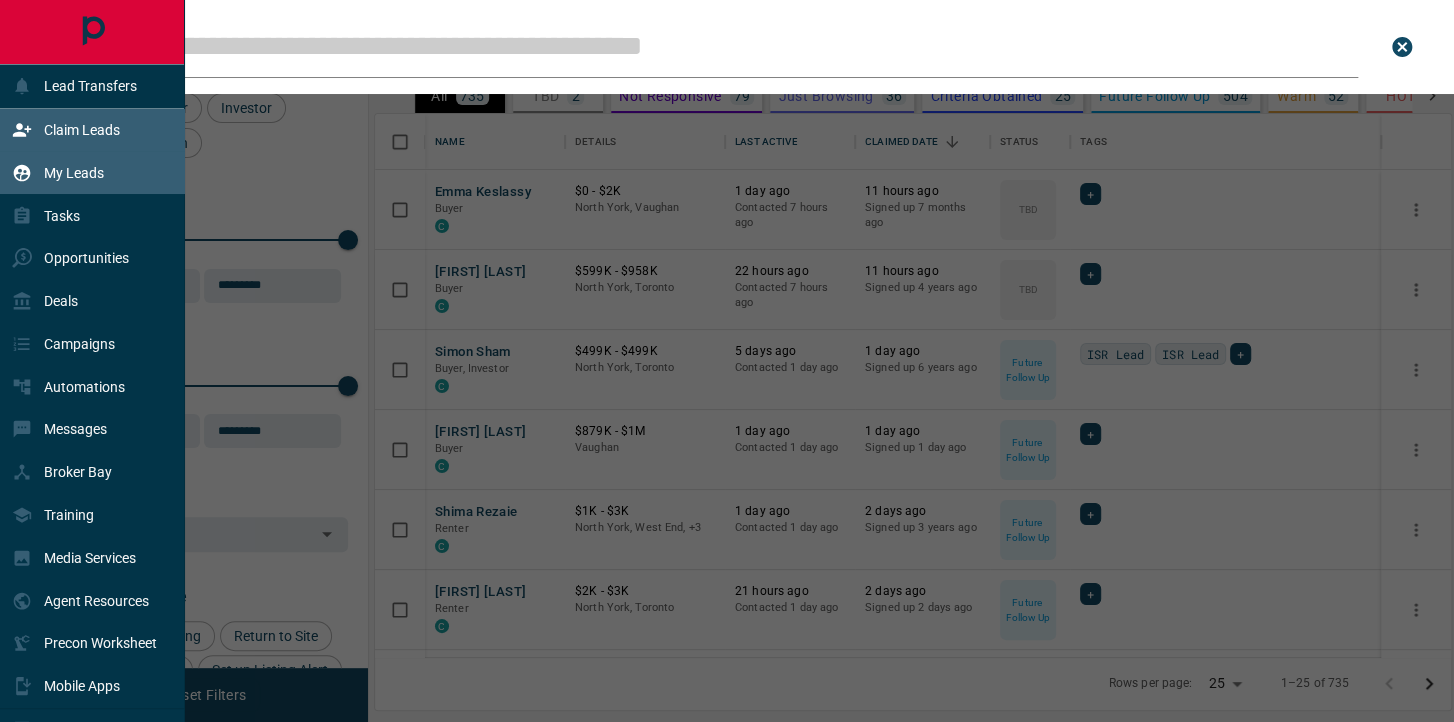 click on "Claim Leads" at bounding box center (82, 130) 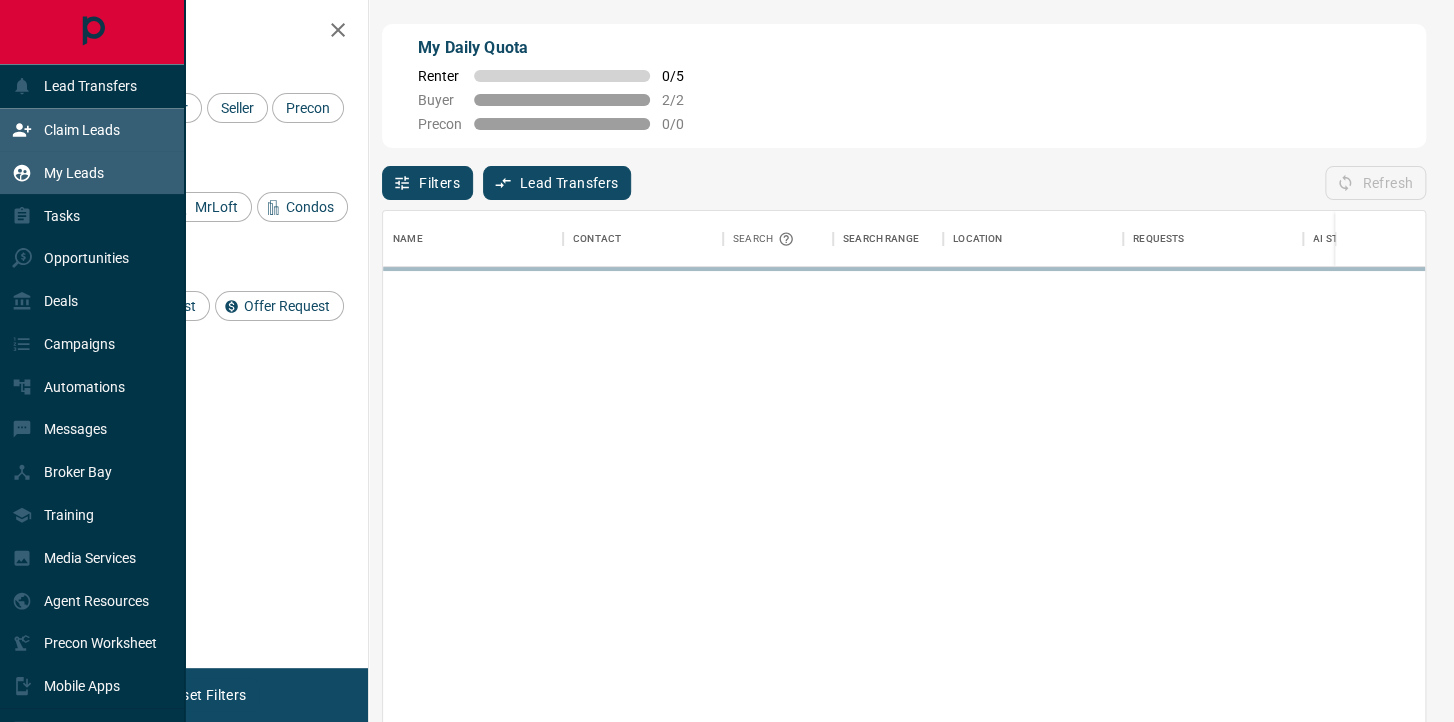 scroll, scrollTop: 0, scrollLeft: 0, axis: both 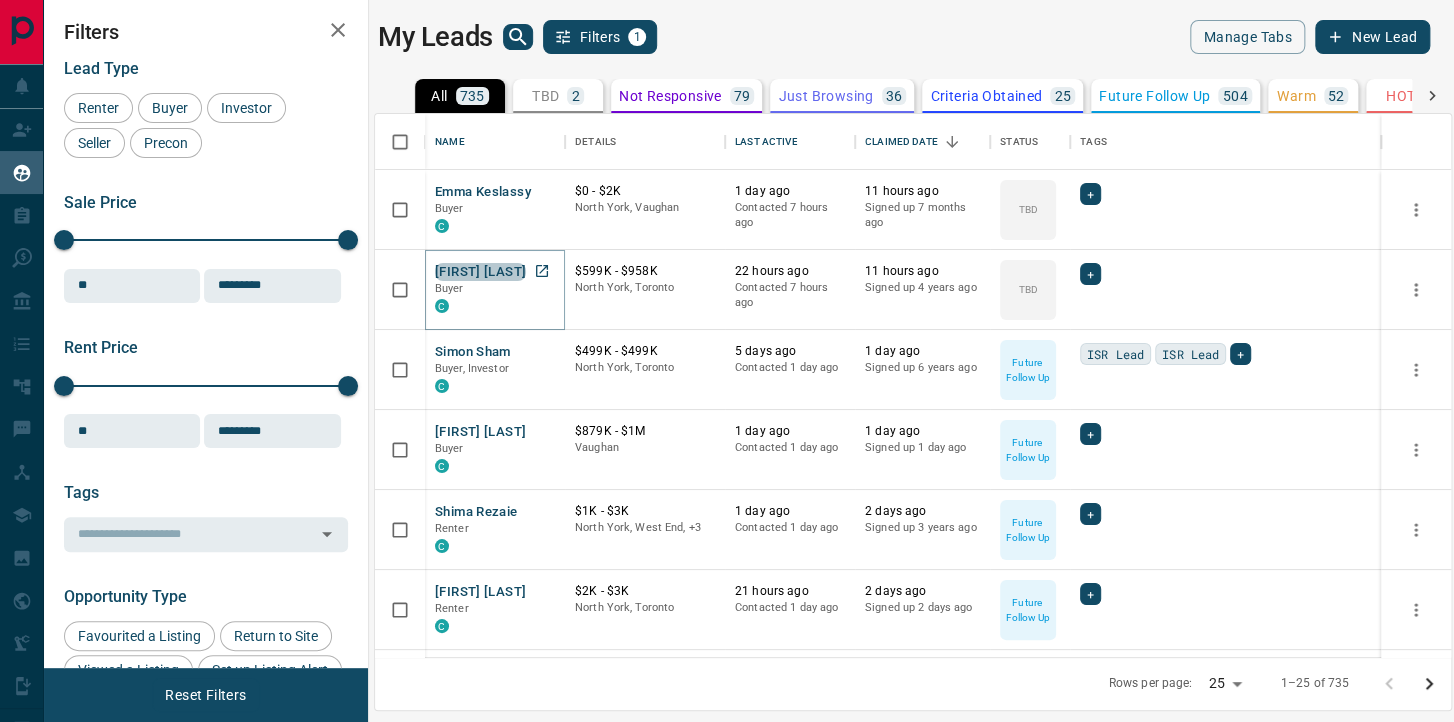 click on "[FIRST] [LAST]" at bounding box center [480, 272] 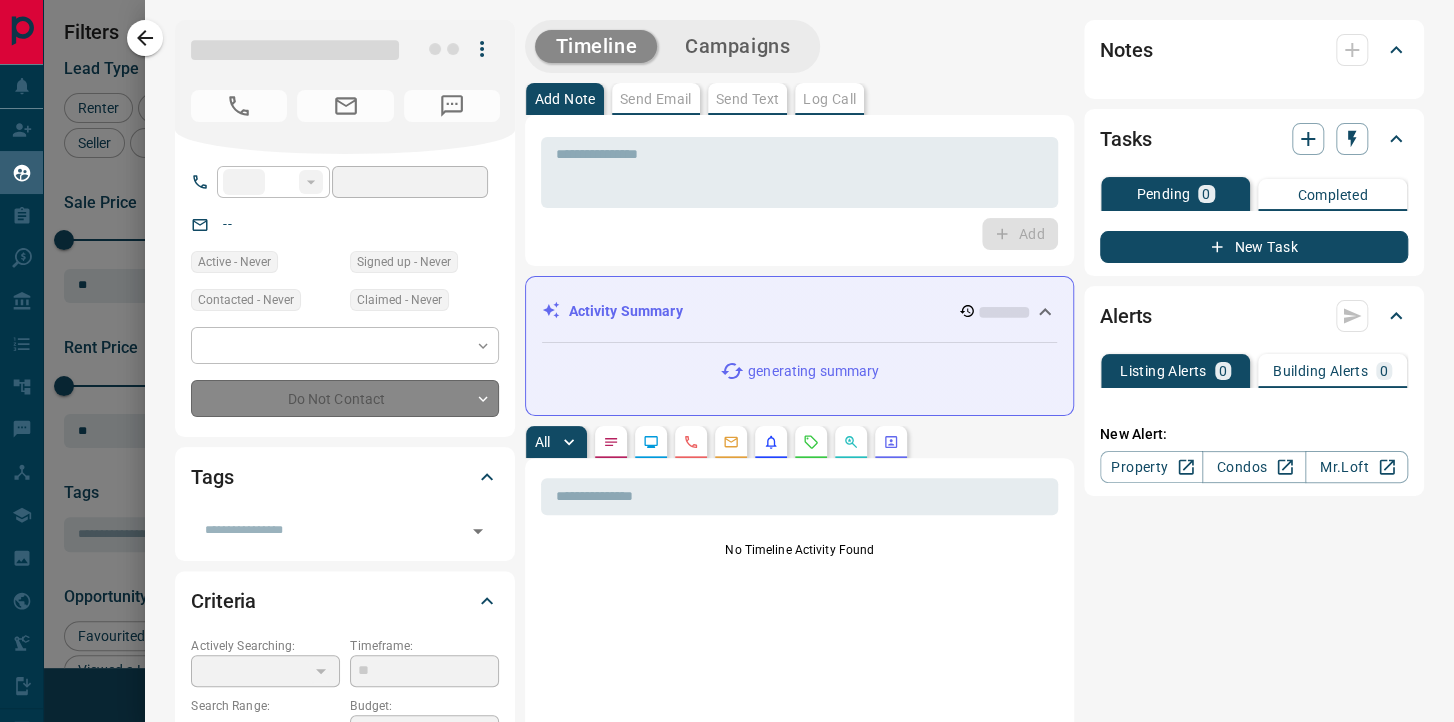 type on "**" 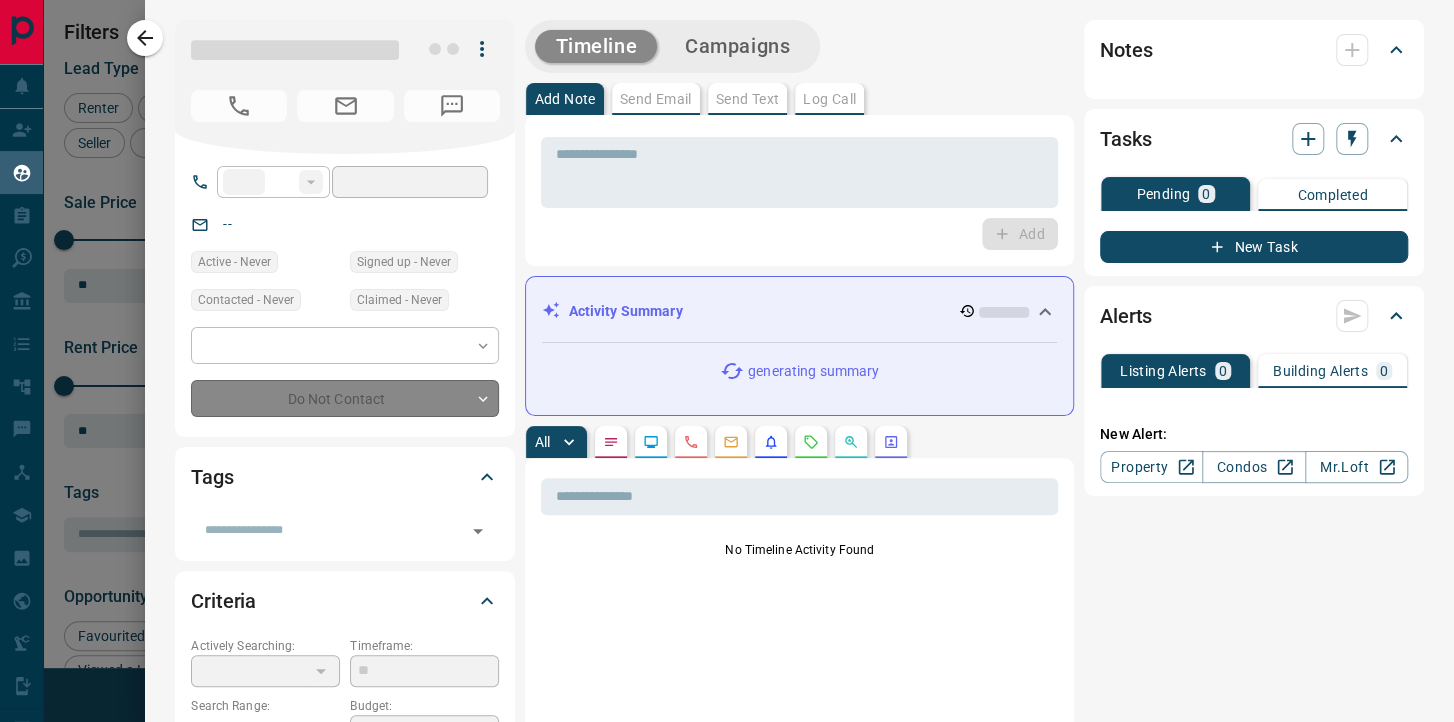 type on "**********" 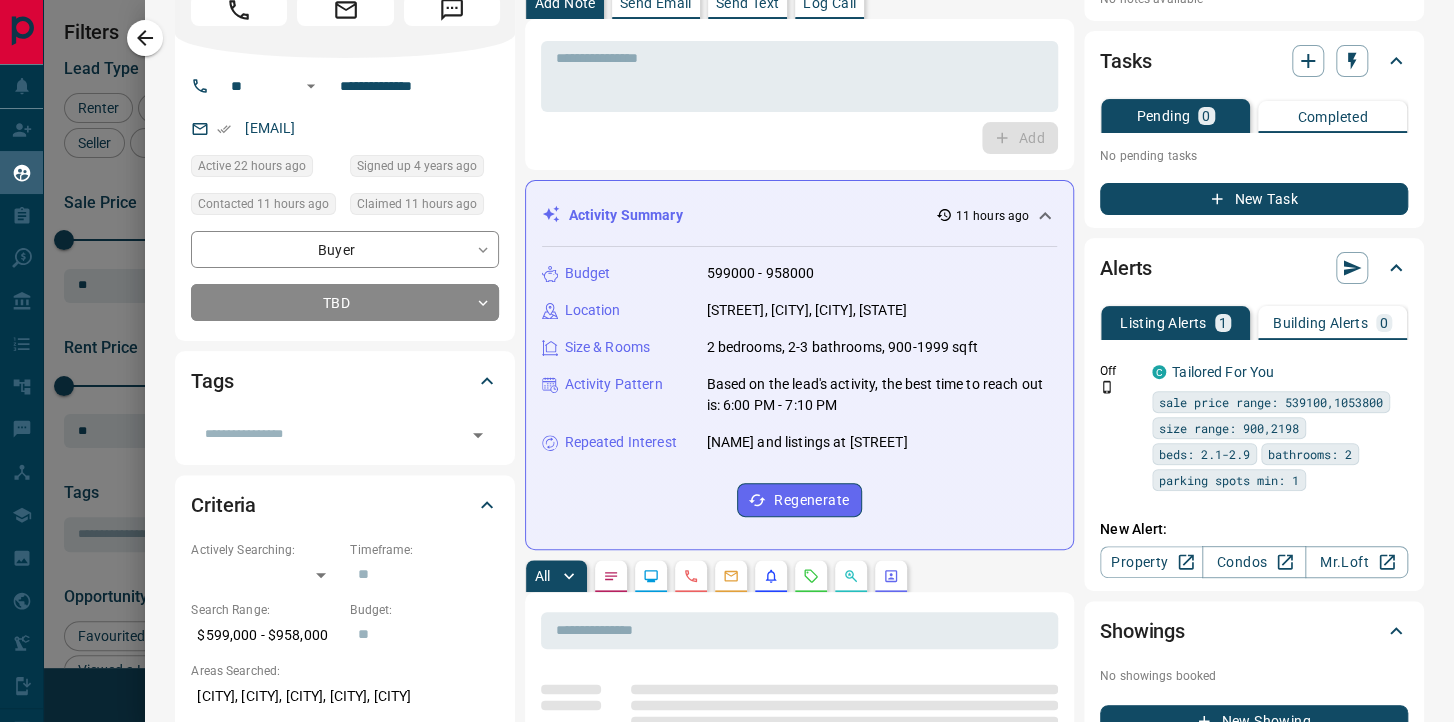 scroll, scrollTop: 256, scrollLeft: 0, axis: vertical 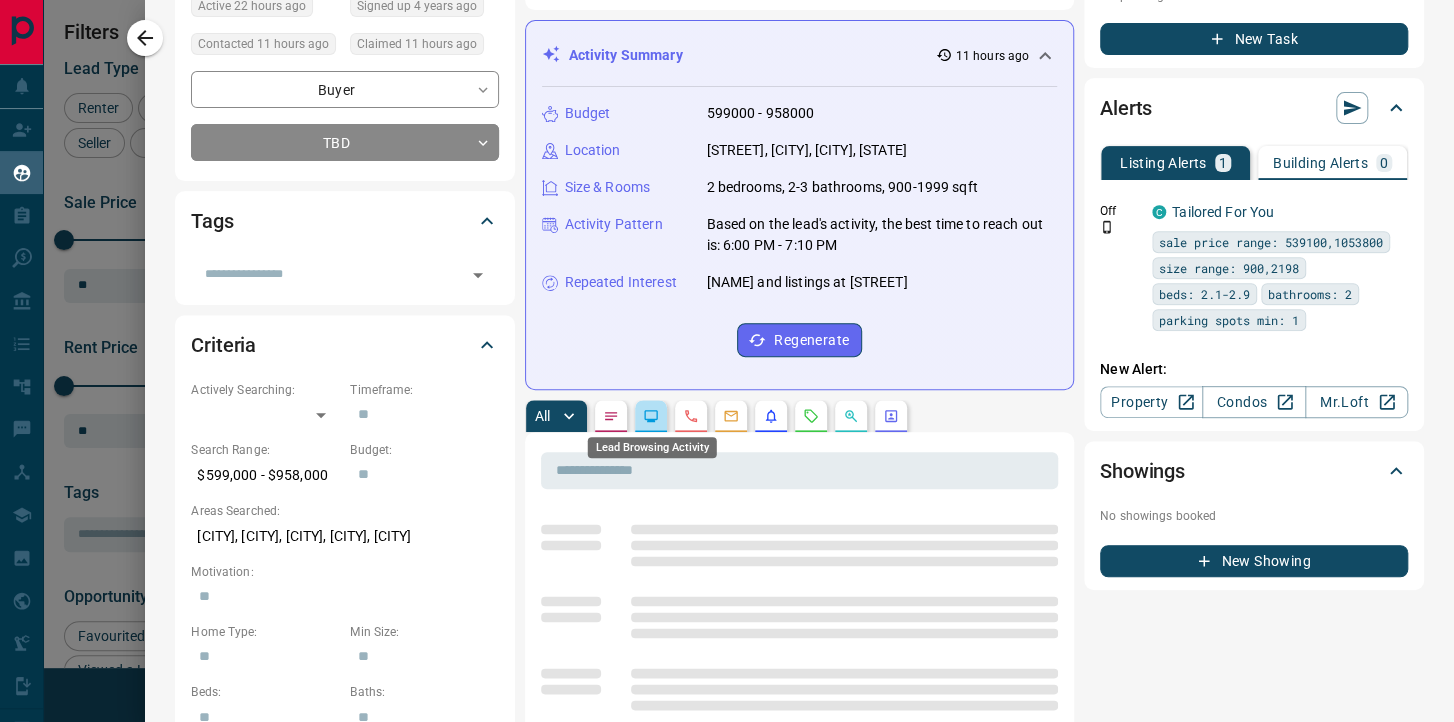 click 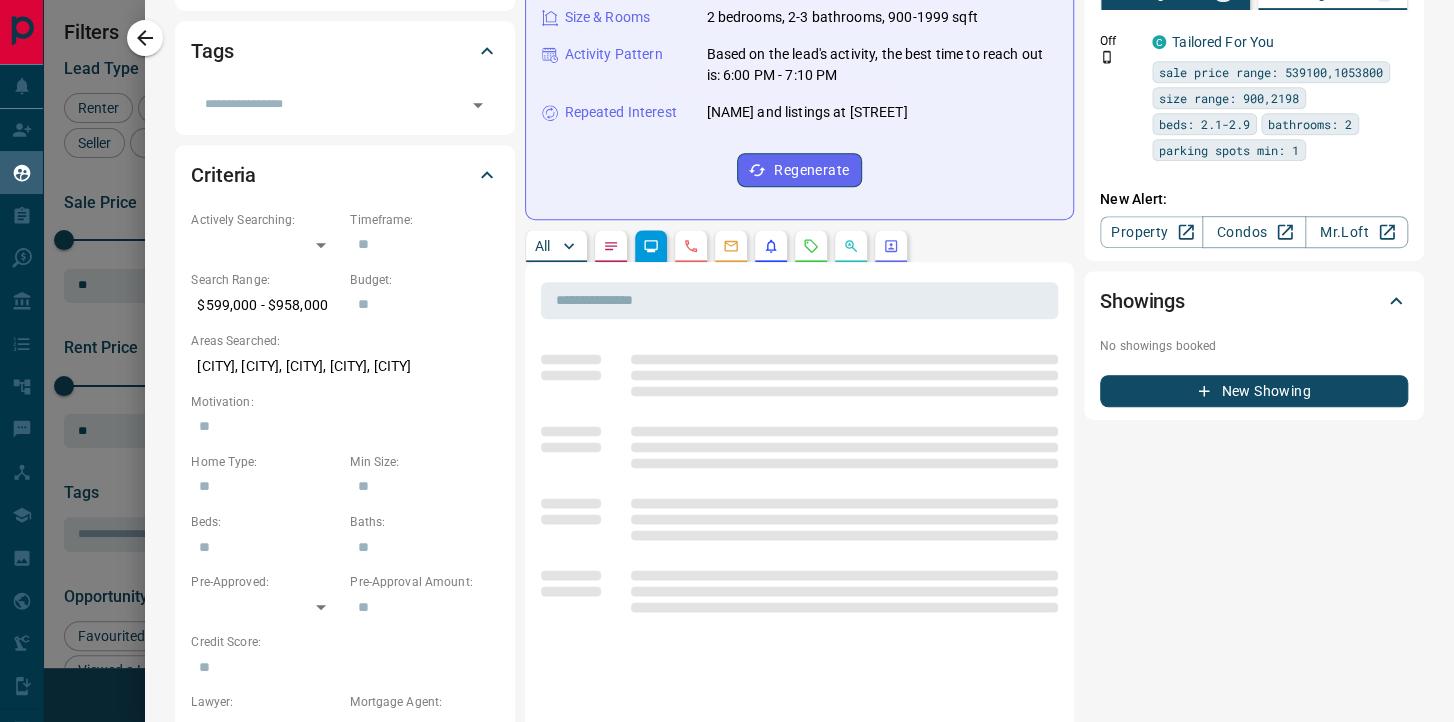 scroll, scrollTop: 448, scrollLeft: 0, axis: vertical 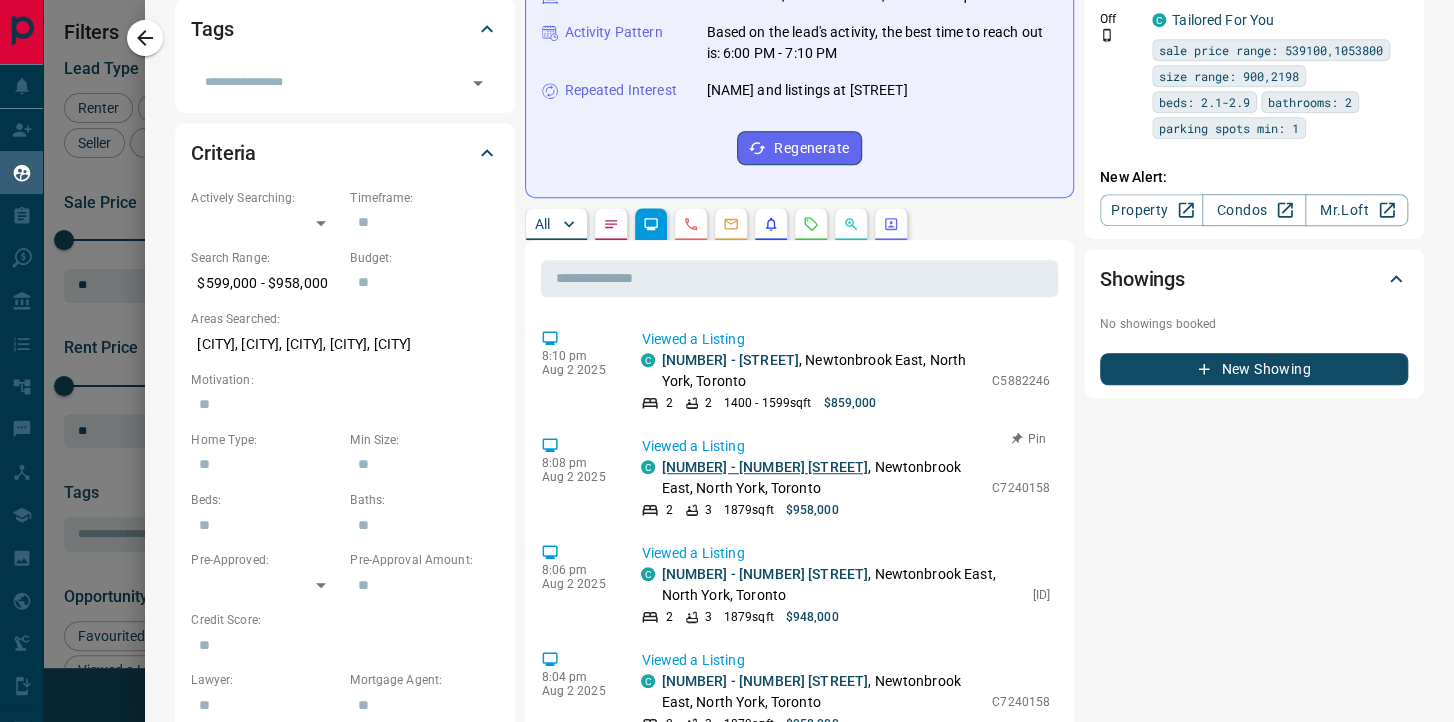 click on "[NUMBER] - [NUMBER] [STREET]" at bounding box center [764, 467] 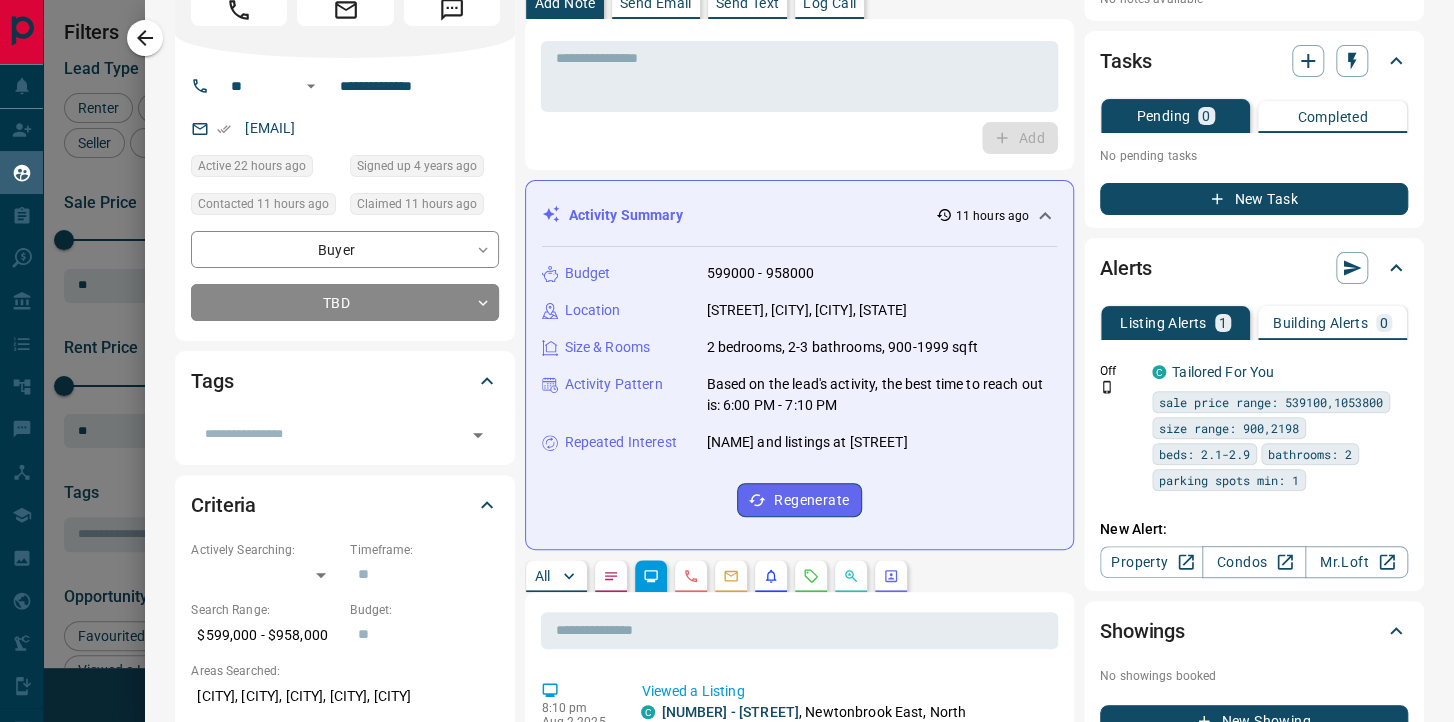 scroll, scrollTop: 0, scrollLeft: 0, axis: both 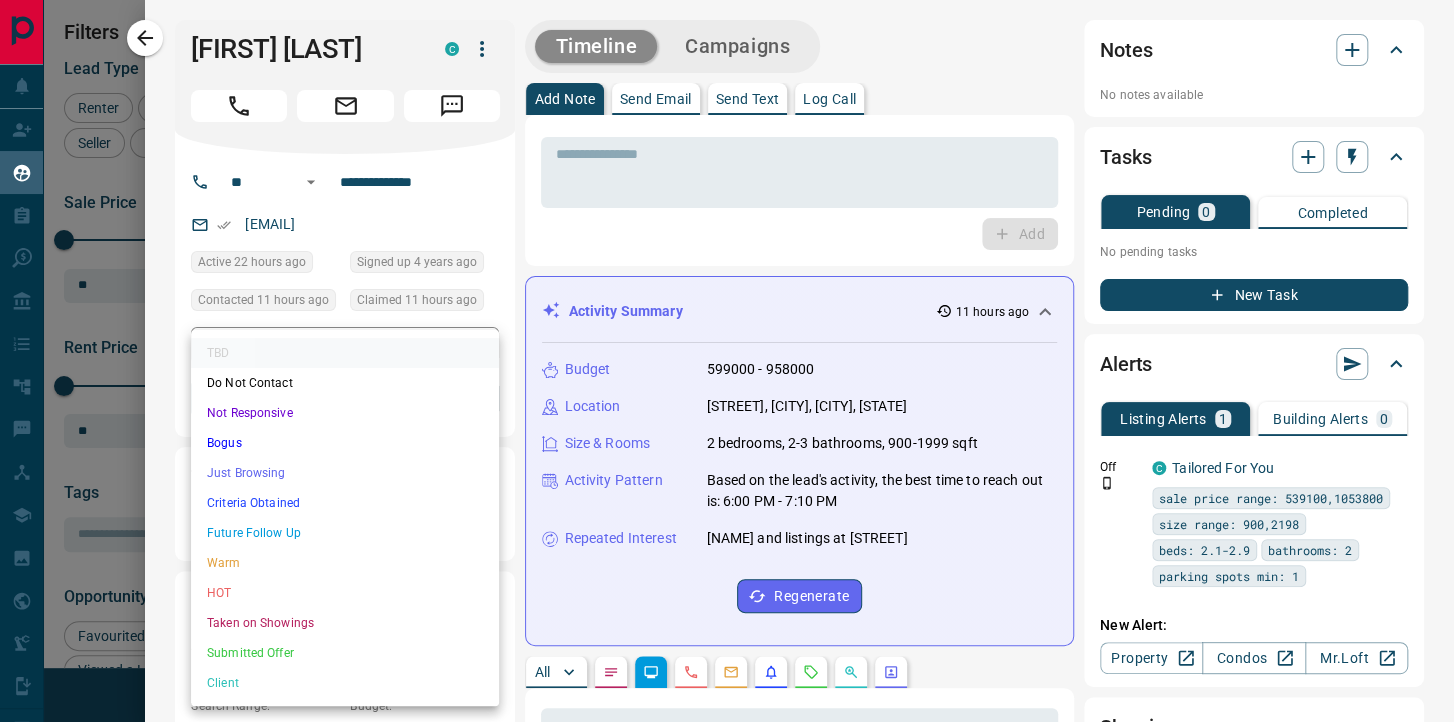 click on "Lead Transfers Claim Leads My Leads Tasks Opportunities Deals Campaigns Automations Messages Broker Bay Training Media Services Agent Resources Precon Worksheet Mobile Apps Disclosure Logout My Leads Filters 1 Manage Tabs New Lead All 735 TBD 2 Do Not Contact - Not Responsive 79 Bogus 13 Just Browsing 36 Criteria Obtained 25 Future Follow Up 504 Warm 52 HOT - Taken on Showings 19 Submitted Offer - Client 5 Name Details Last Active Claimed Date Status Tags Emma Keslassy Buyer C $0 - $2K North York, Vaughan 1 day ago Contacted 7 hours ago 11 hours ago Signed up 7 months ago TBD + Anselmus Kelvin Buyer C $599K - $958K North York, Toronto 22 hours ago Contacted 7 hours ago 11 hours ago Signed up 4 years ago TBD + Simon Sham Buyer, Investor C $499K - $499K North York, Toronto 5 days ago Contacted 1 day ago 1 day ago Signed up 6 years ago Future Follow Up ISR Lead ISR Lead + First Last Buyer C $879K - $1M Vaughan 1 day ago Contacted 1 day ago 1 day ago Signed up 1 day ago Future Follow Up + Shima Rezaie Renter C +" at bounding box center [727, 348] 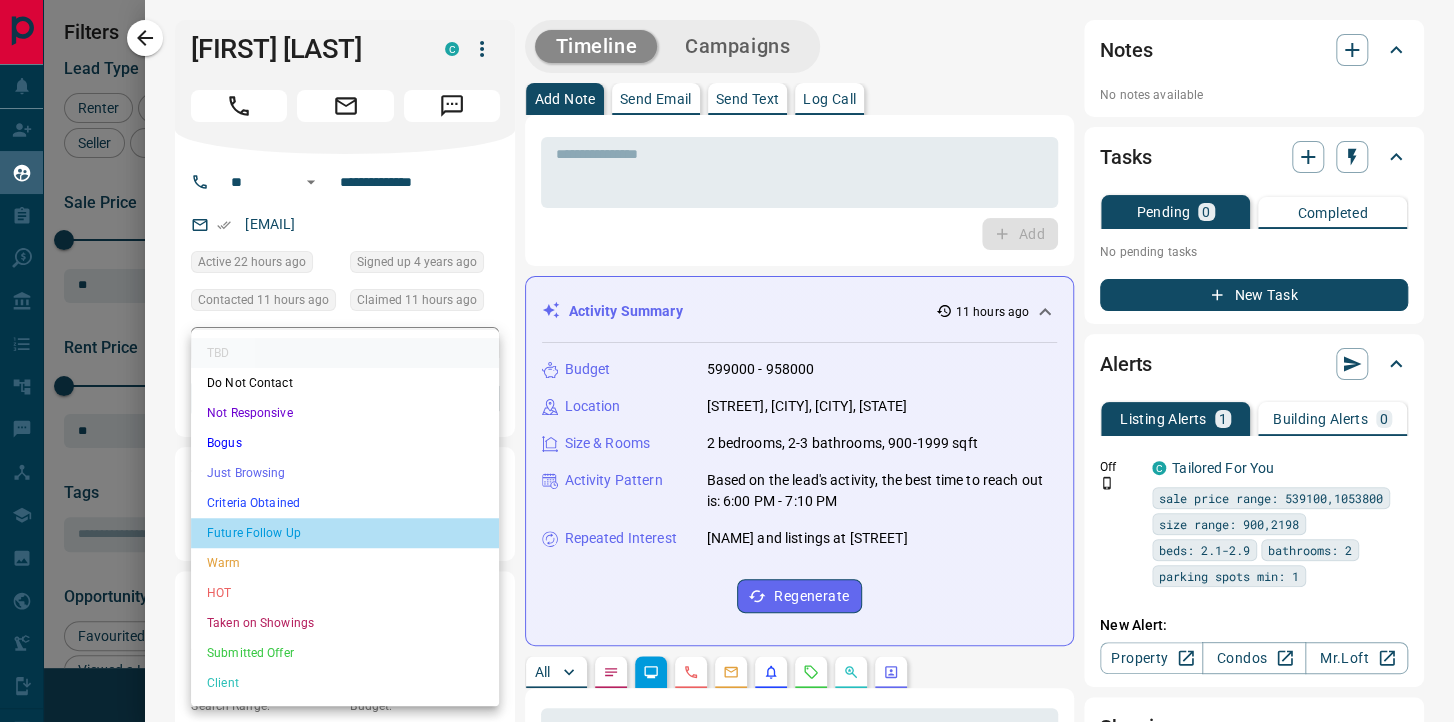 click on "Future Follow Up" at bounding box center [345, 533] 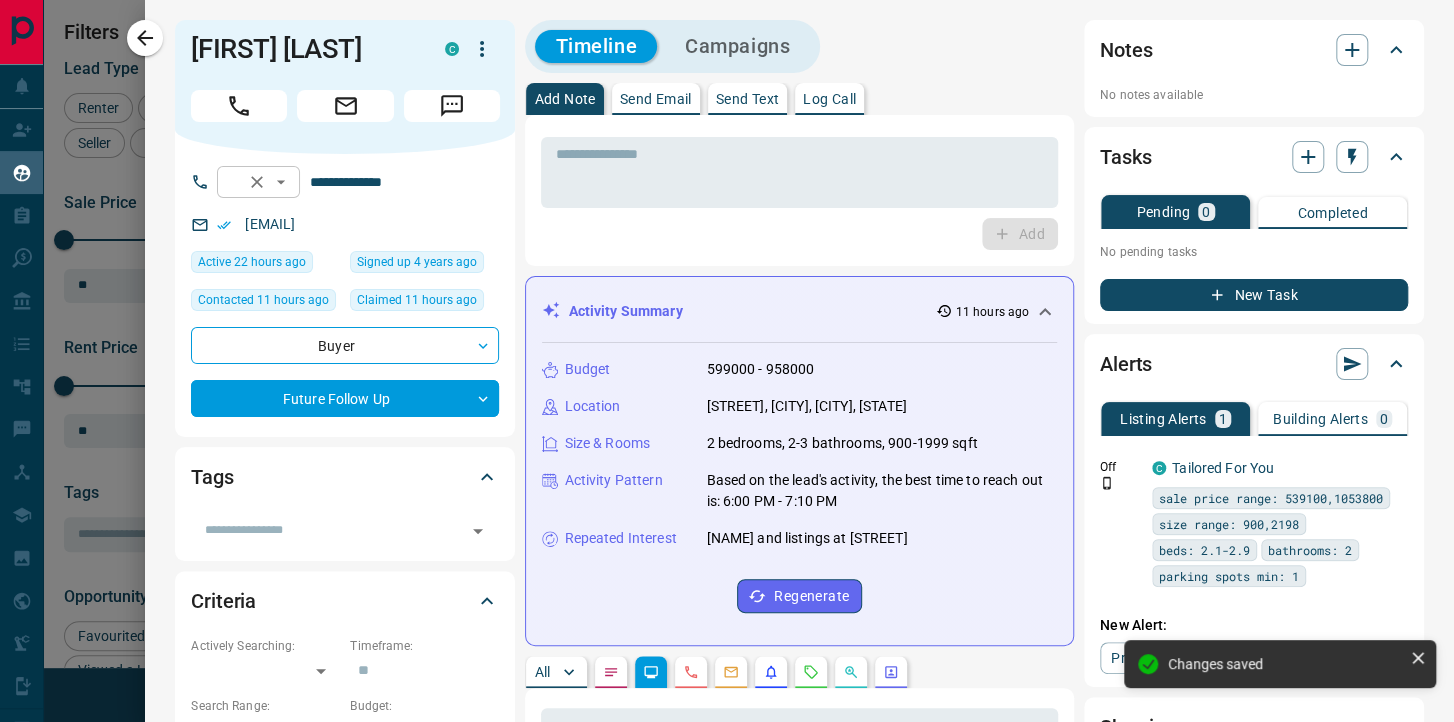type on "*" 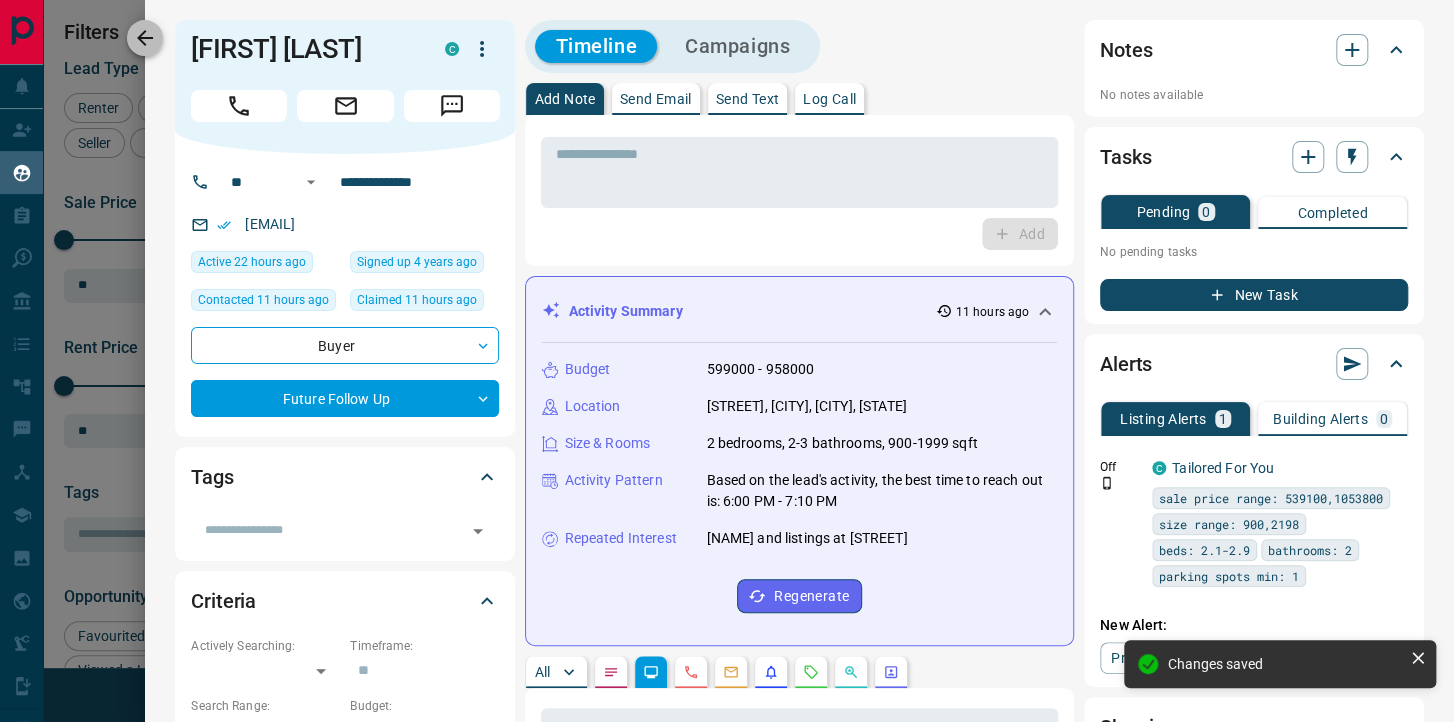 click 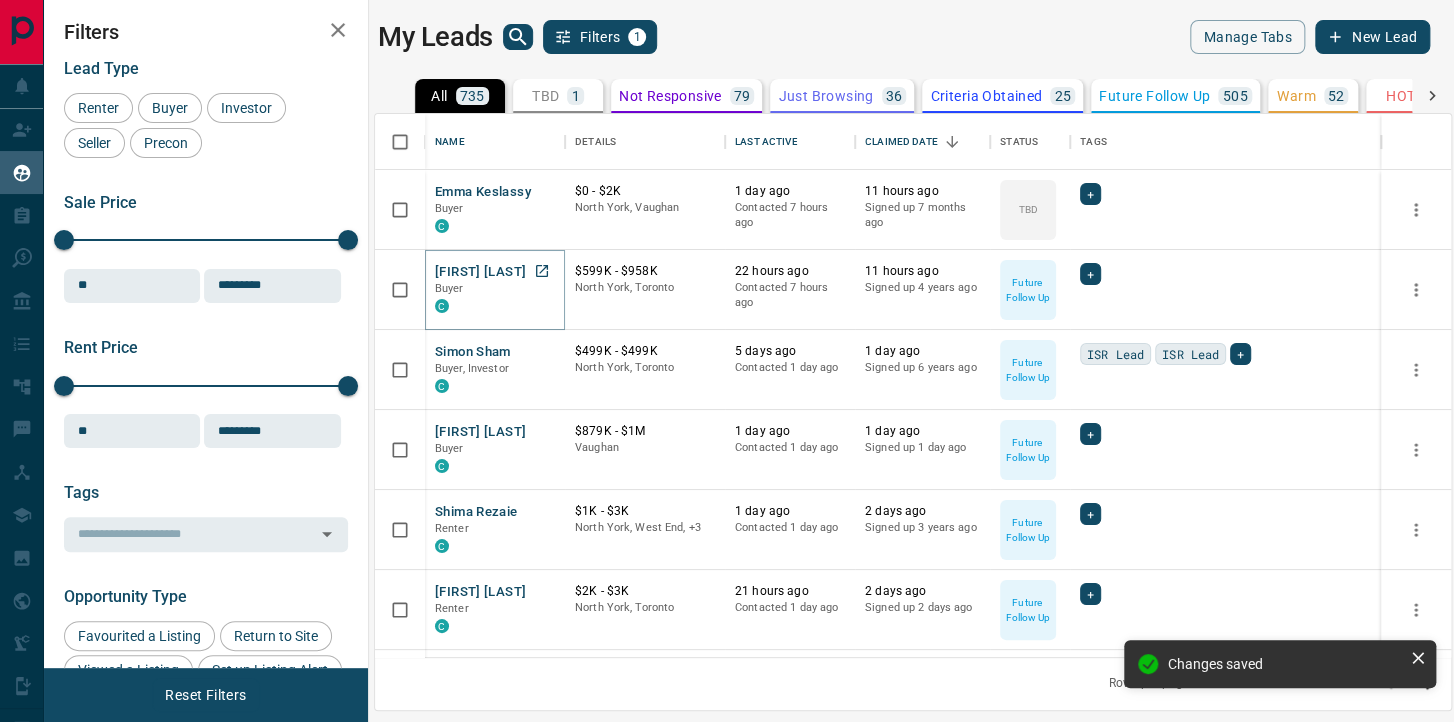 click on "[FIRST] [LAST]" at bounding box center [480, 272] 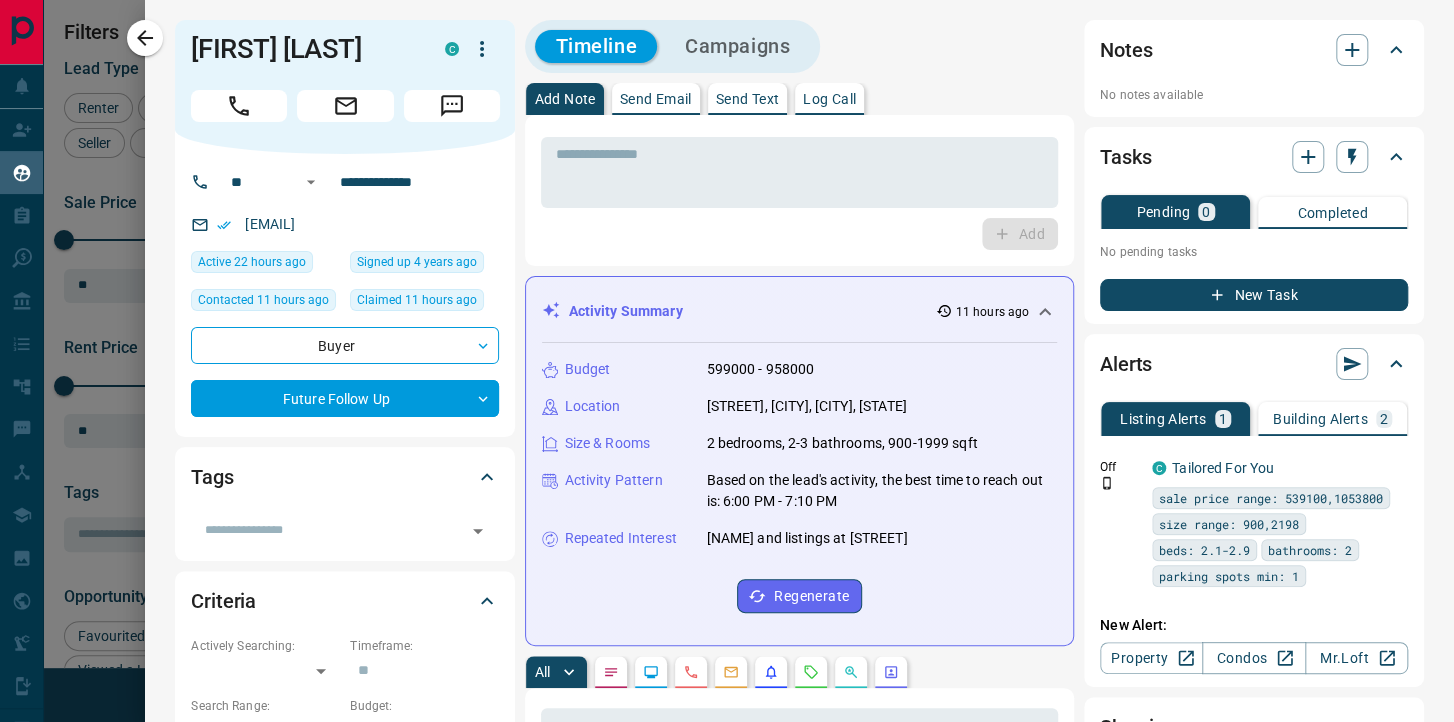 click on "Building Alerts 2" at bounding box center (1332, 419) 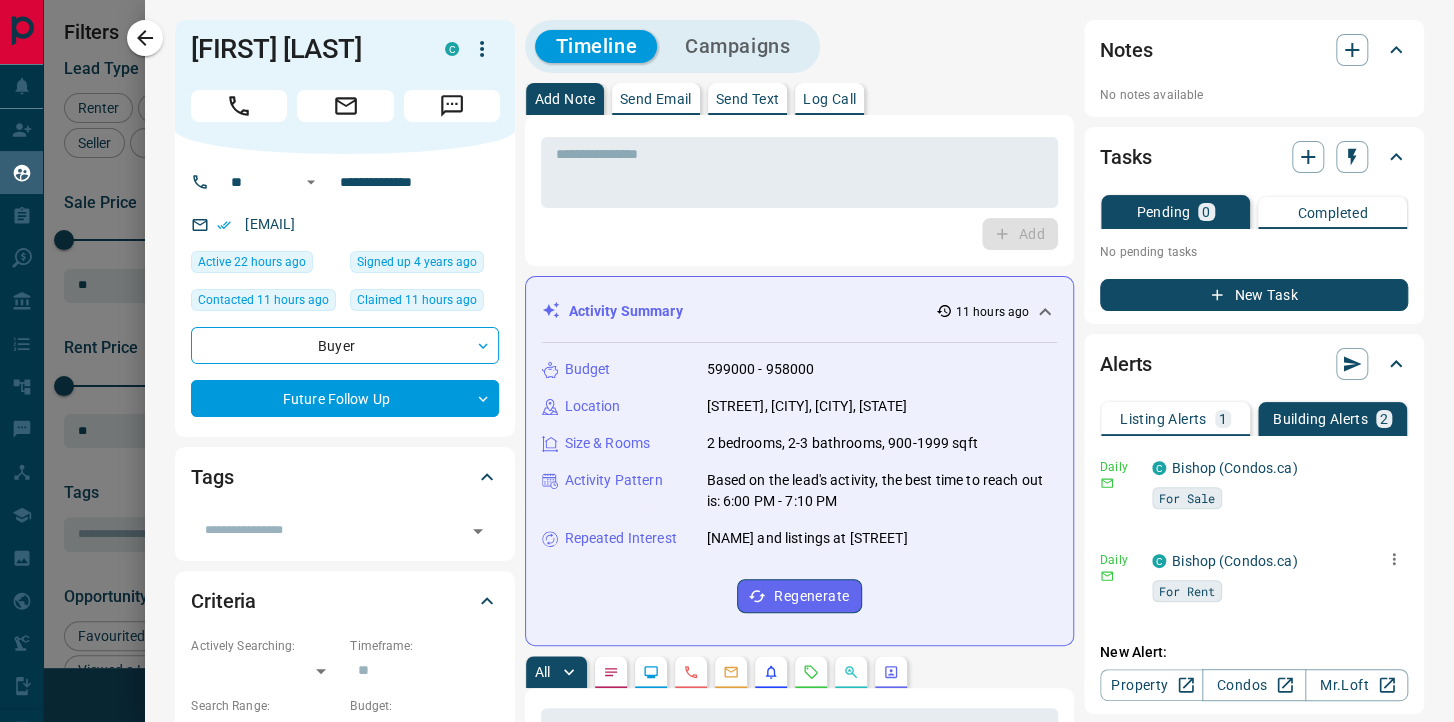 click 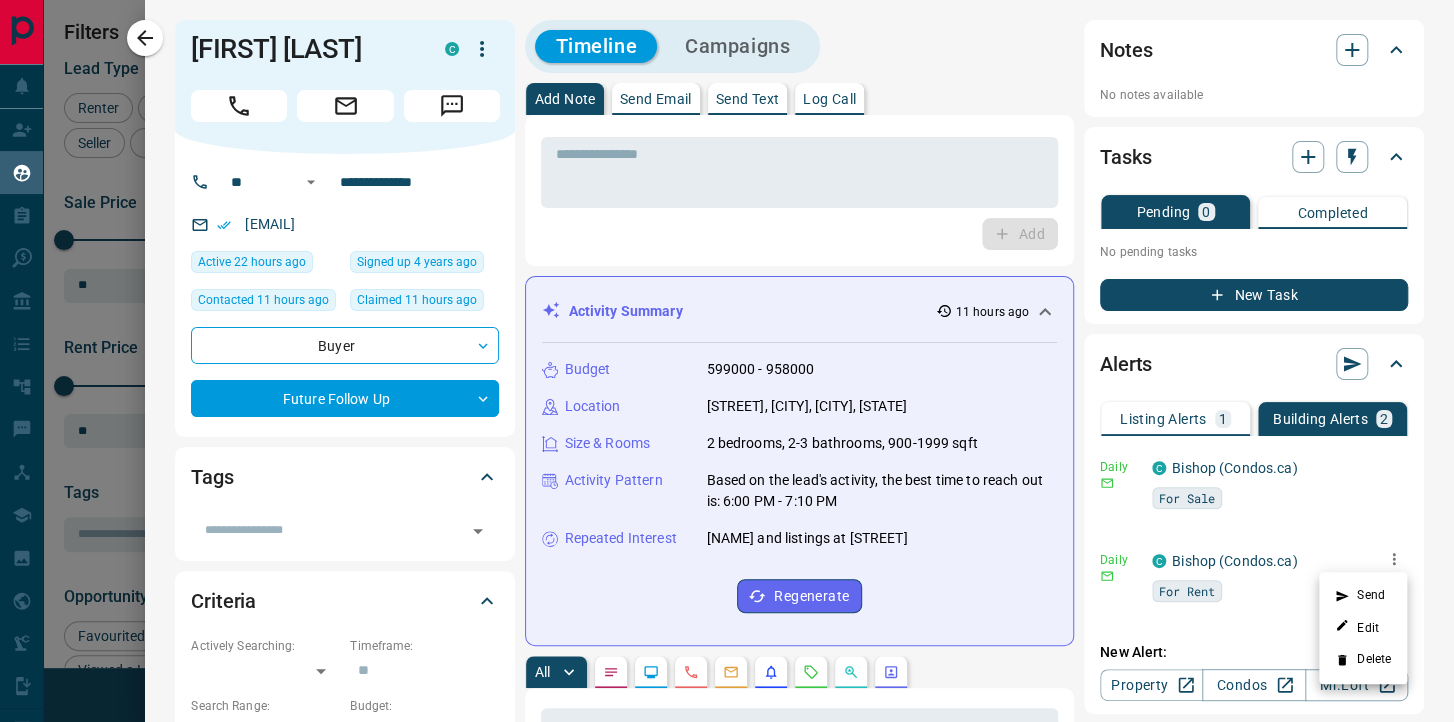 click on "Delete" at bounding box center [1363, 660] 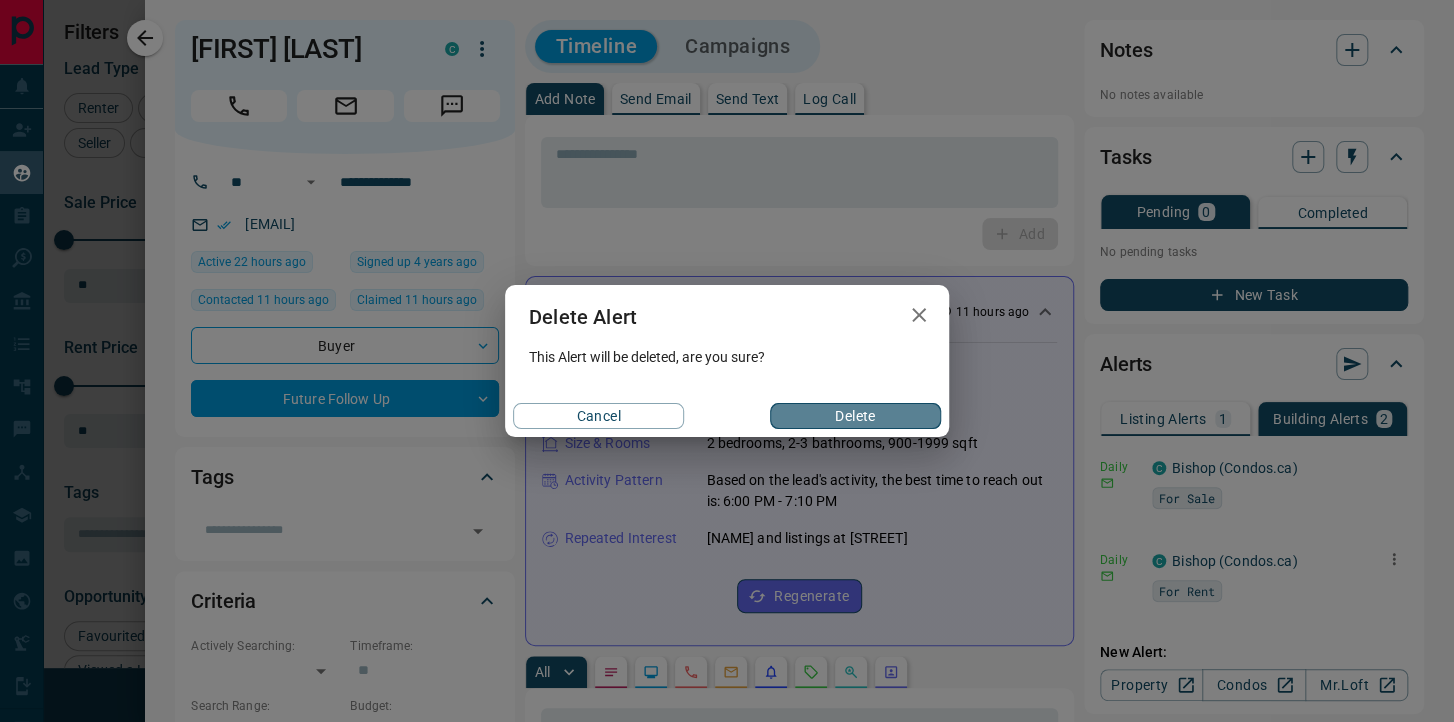 click on "Delete" at bounding box center [855, 416] 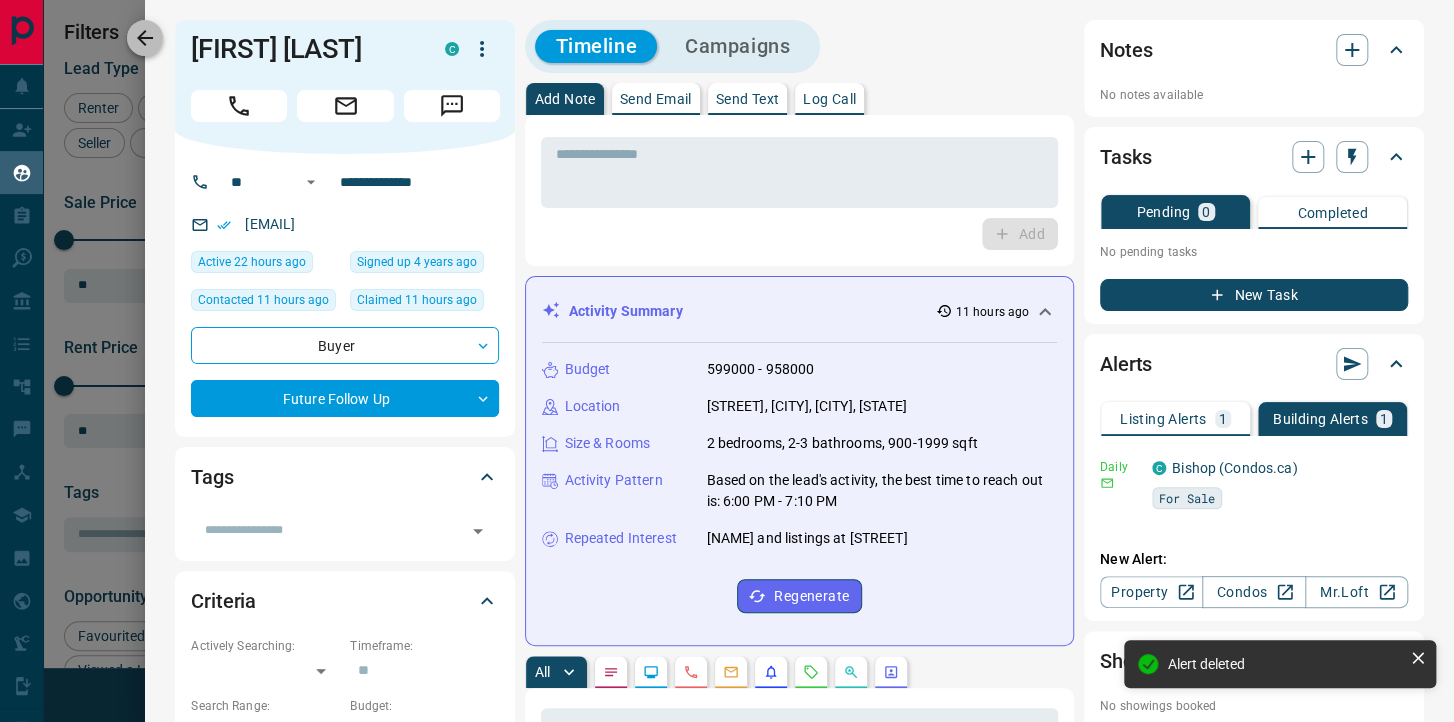 click 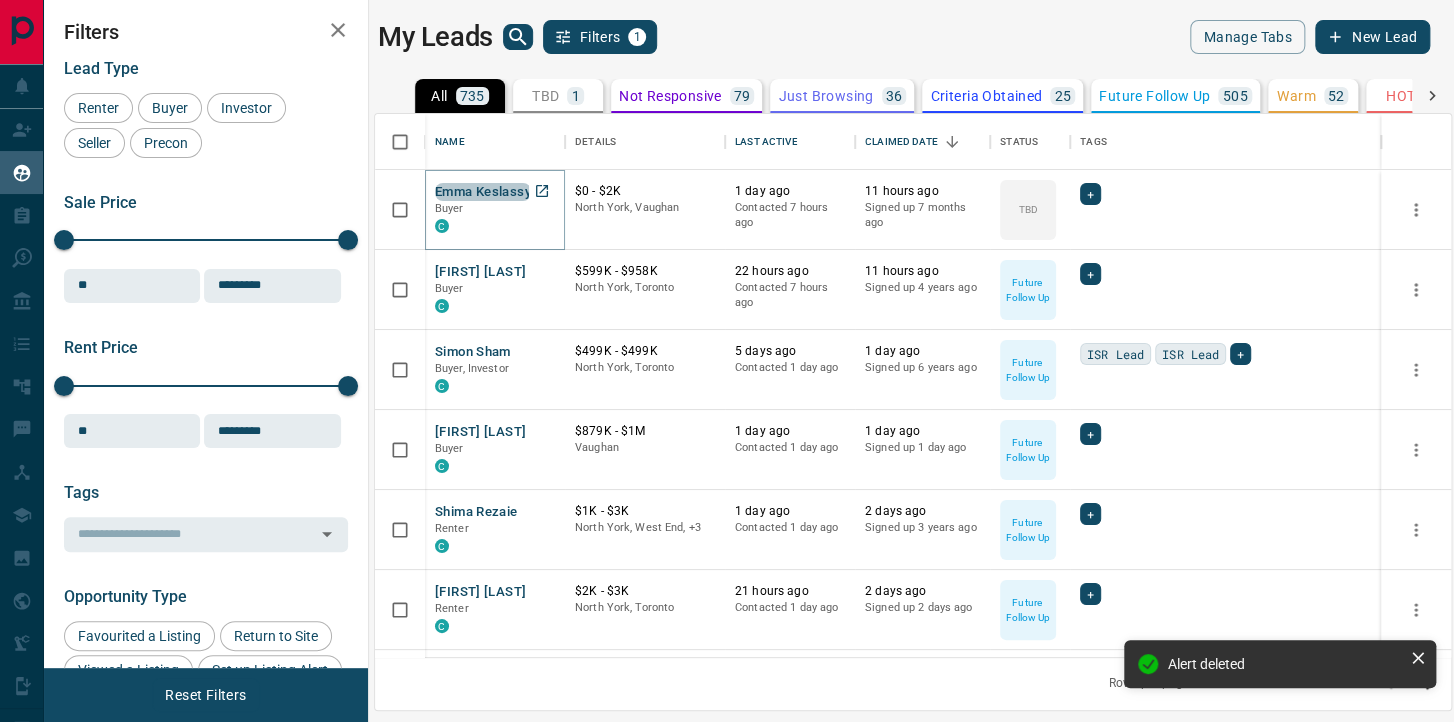click on "Emma Keslassy" at bounding box center (483, 192) 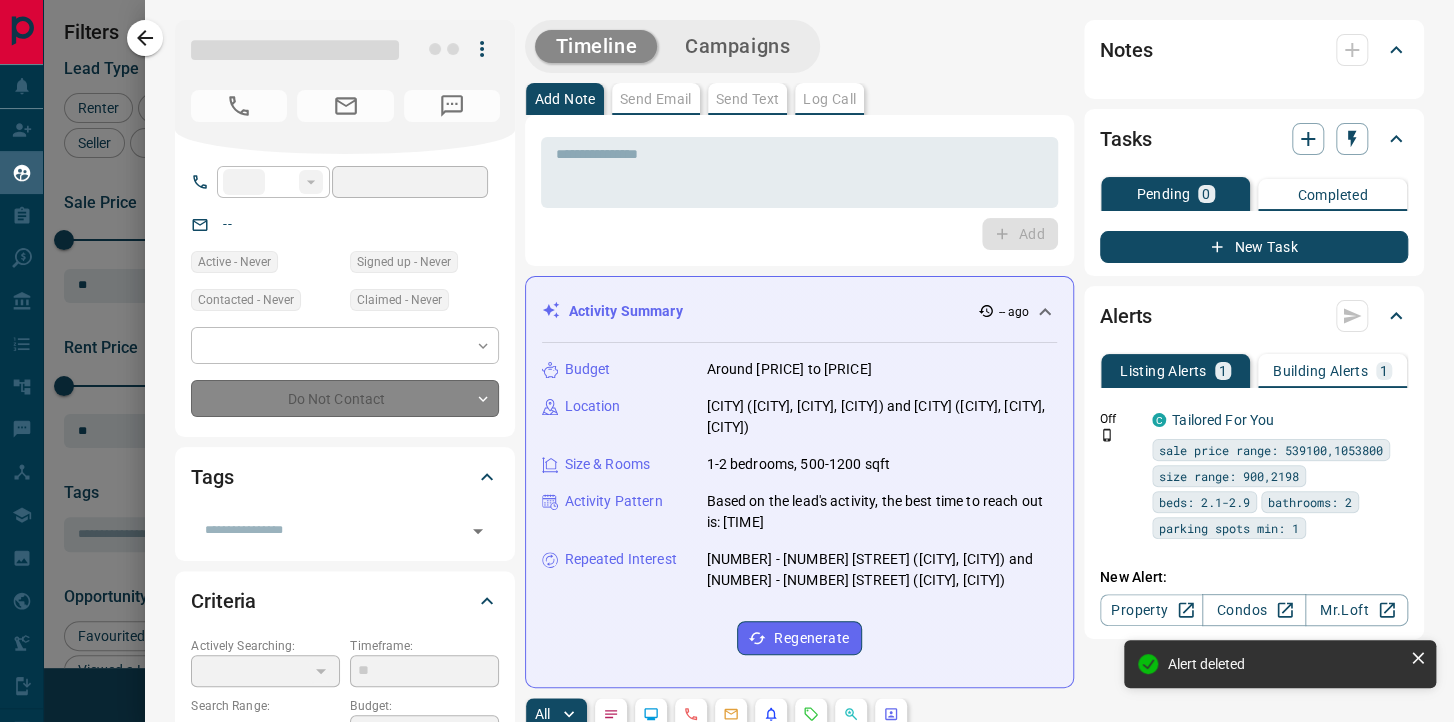 type on "**" 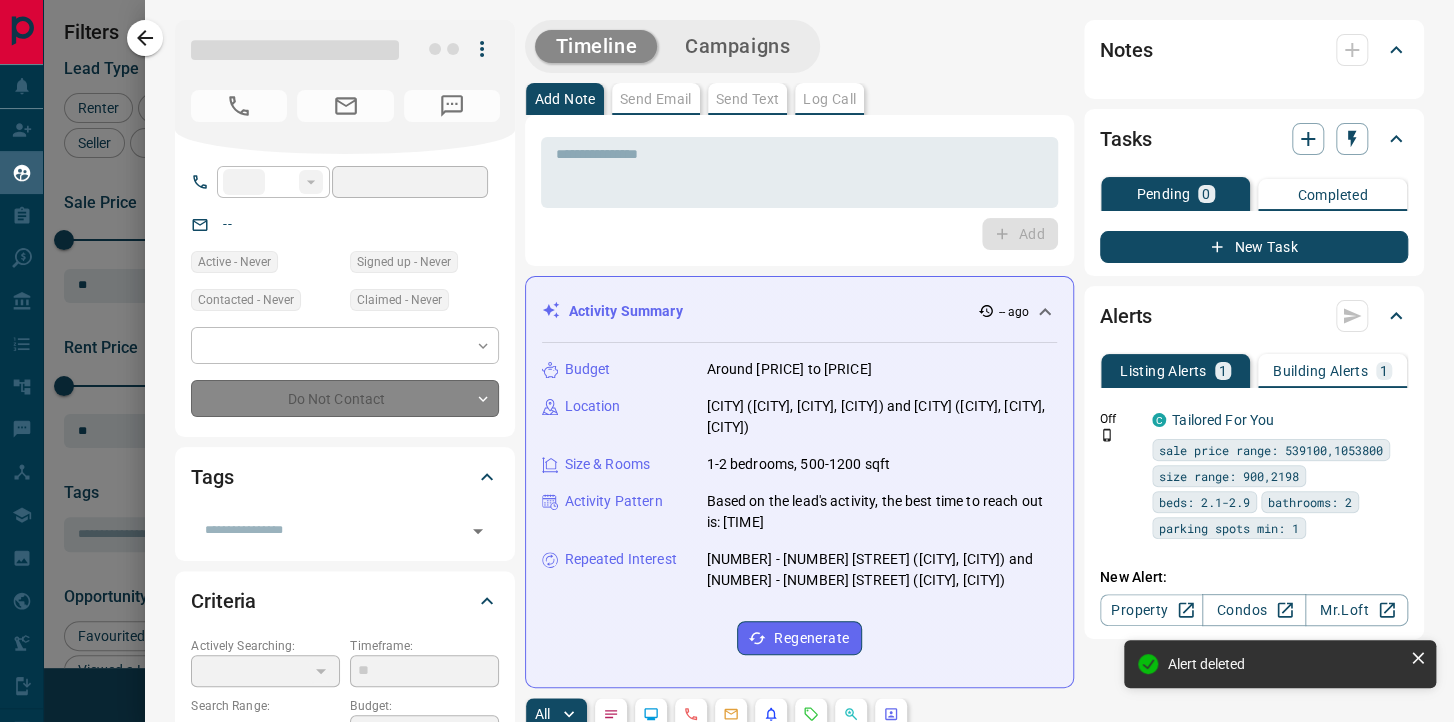 type on "**********" 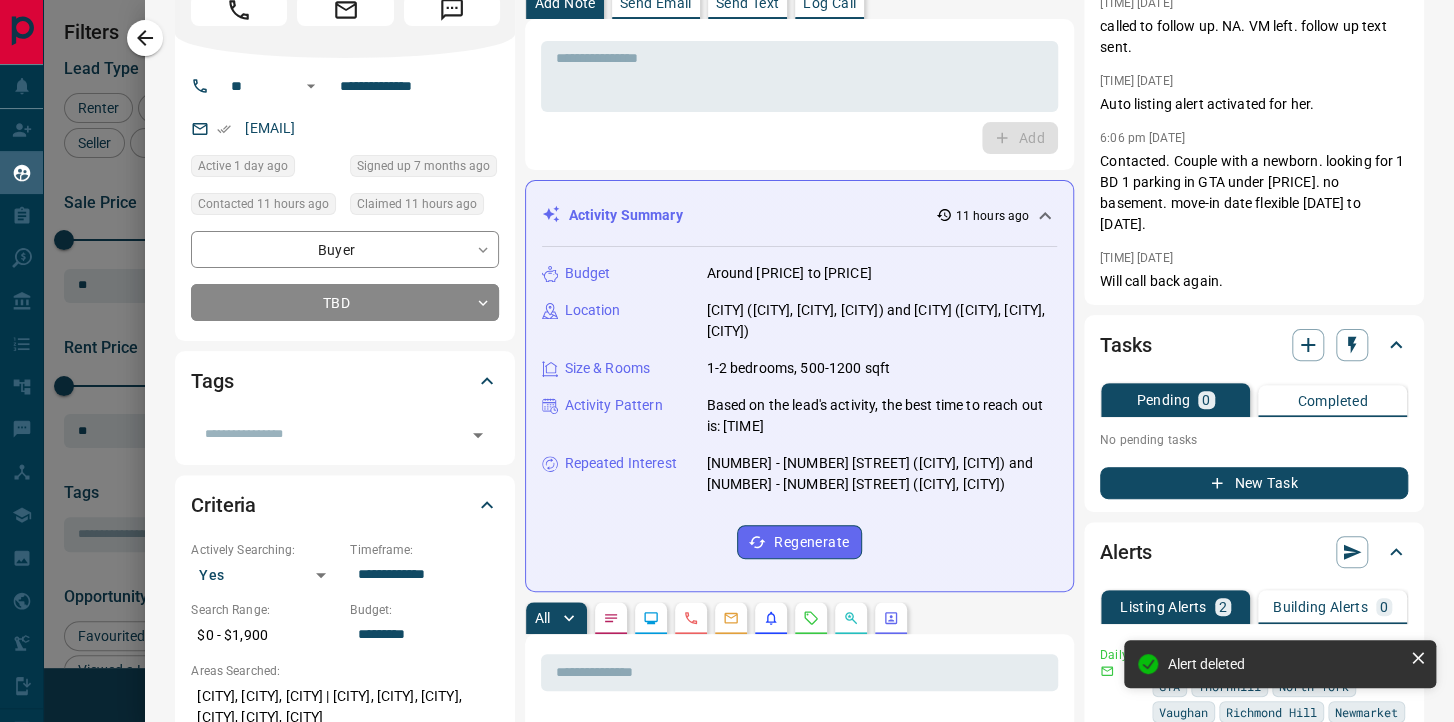 scroll, scrollTop: 224, scrollLeft: 0, axis: vertical 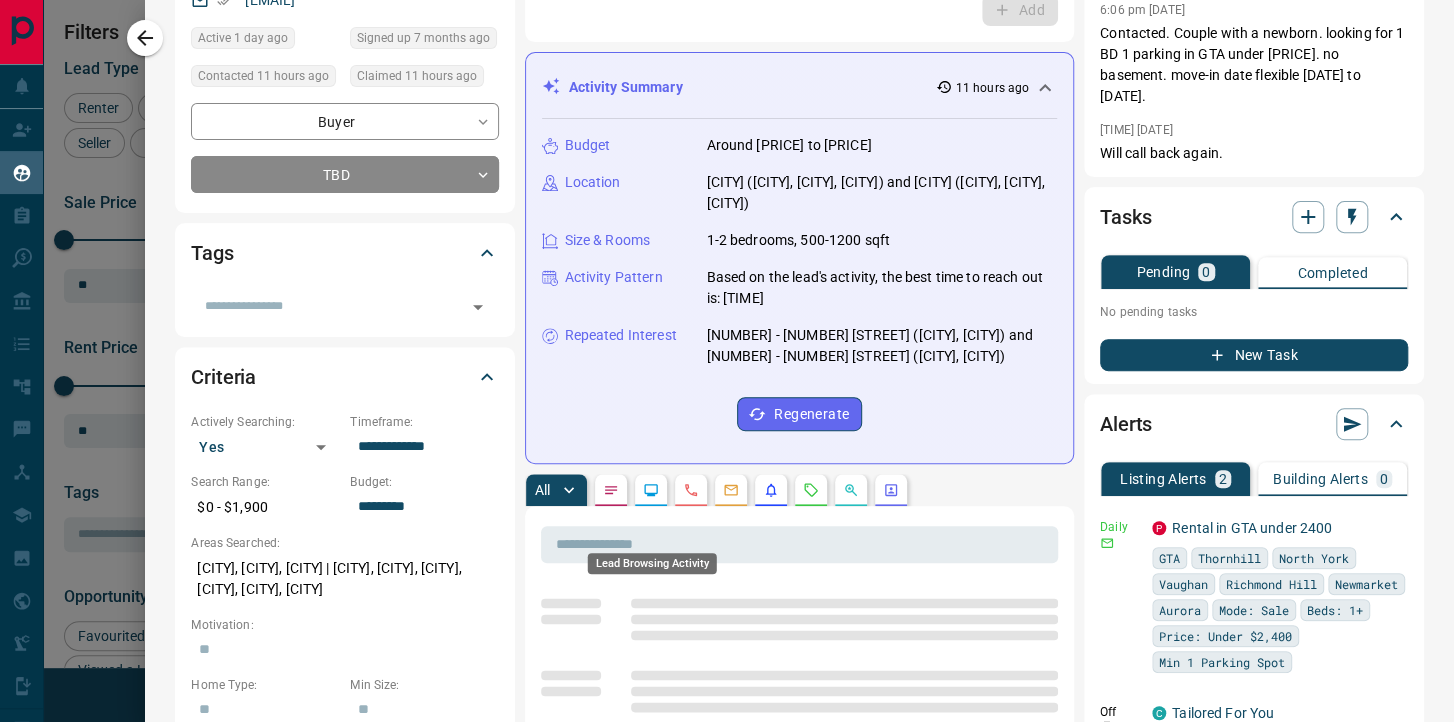 click 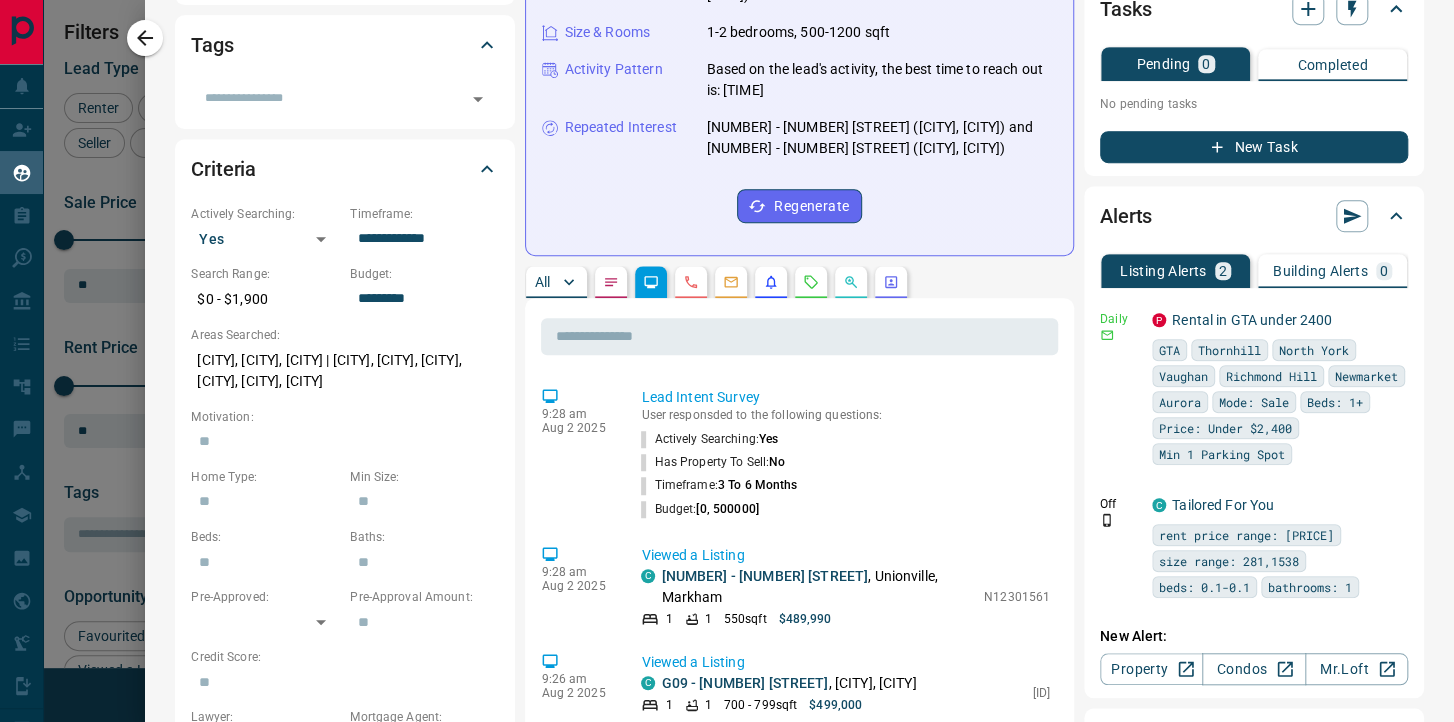 scroll, scrollTop: 512, scrollLeft: 0, axis: vertical 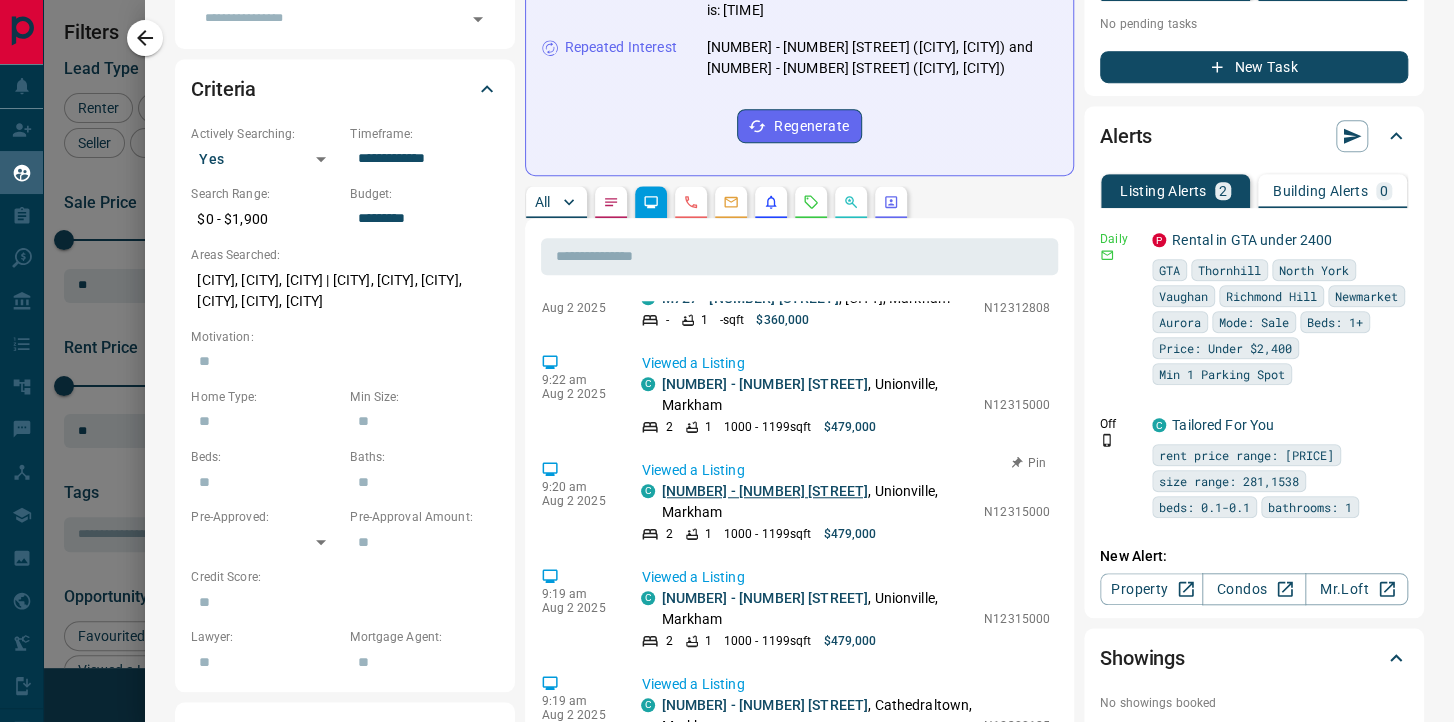 click on "[NUMBER] - [NUMBER] [STREET]" at bounding box center [764, 491] 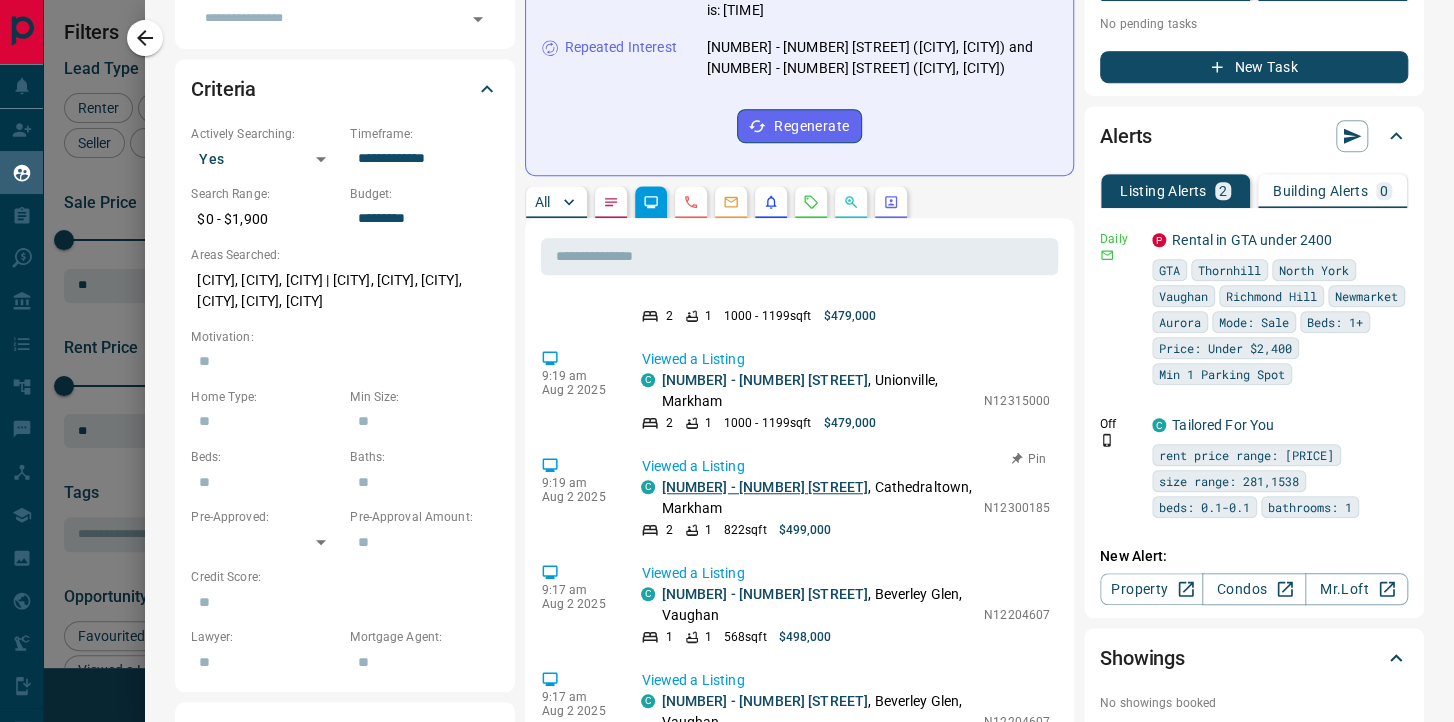 scroll, scrollTop: 945, scrollLeft: 0, axis: vertical 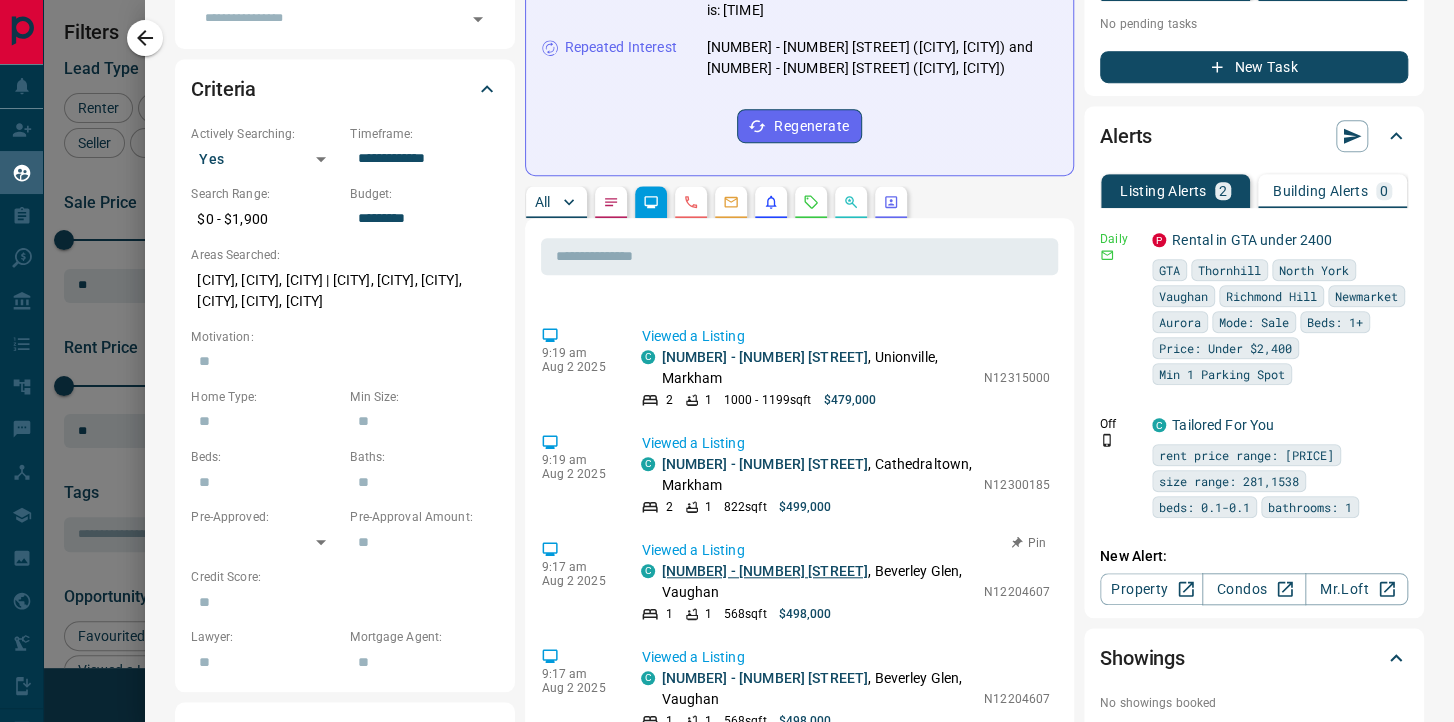 click on "[NUMBER] - [NUMBER] [STREET]" at bounding box center (764, 571) 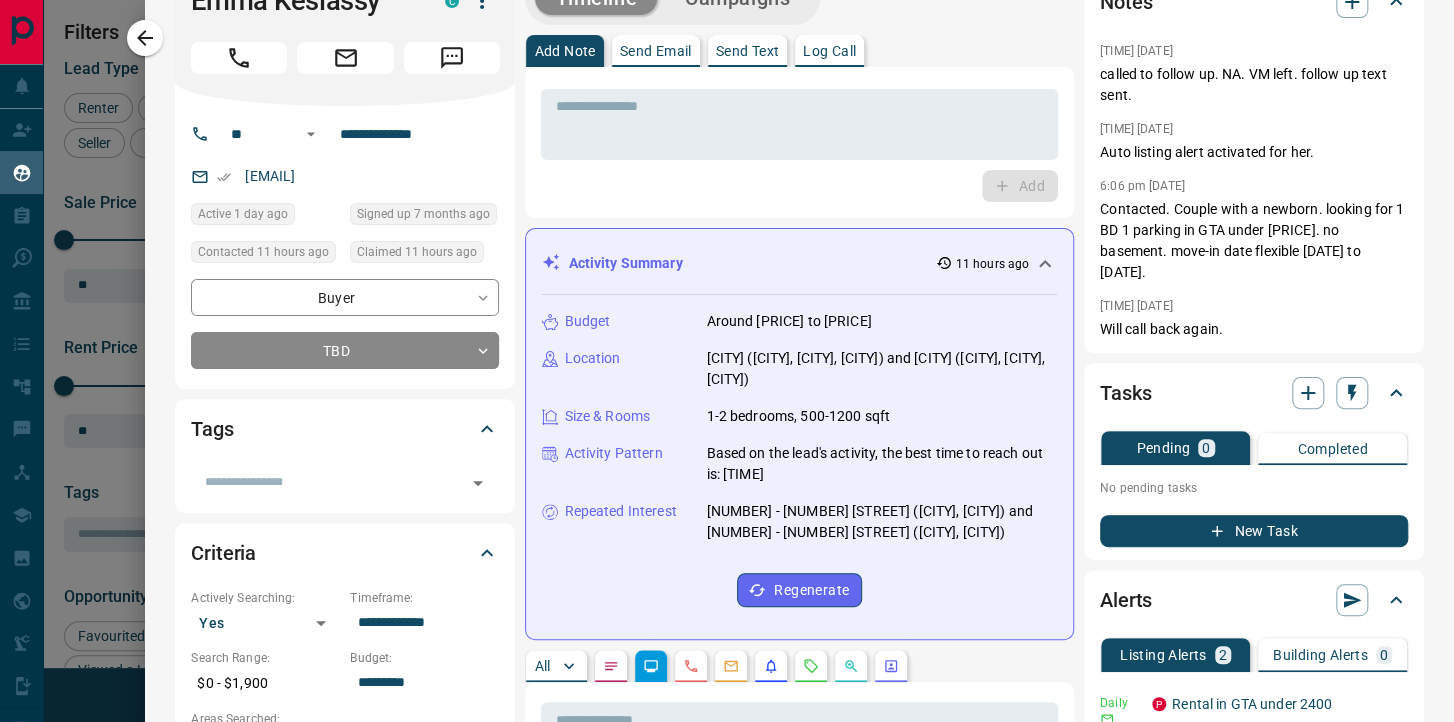 scroll, scrollTop: 0, scrollLeft: 0, axis: both 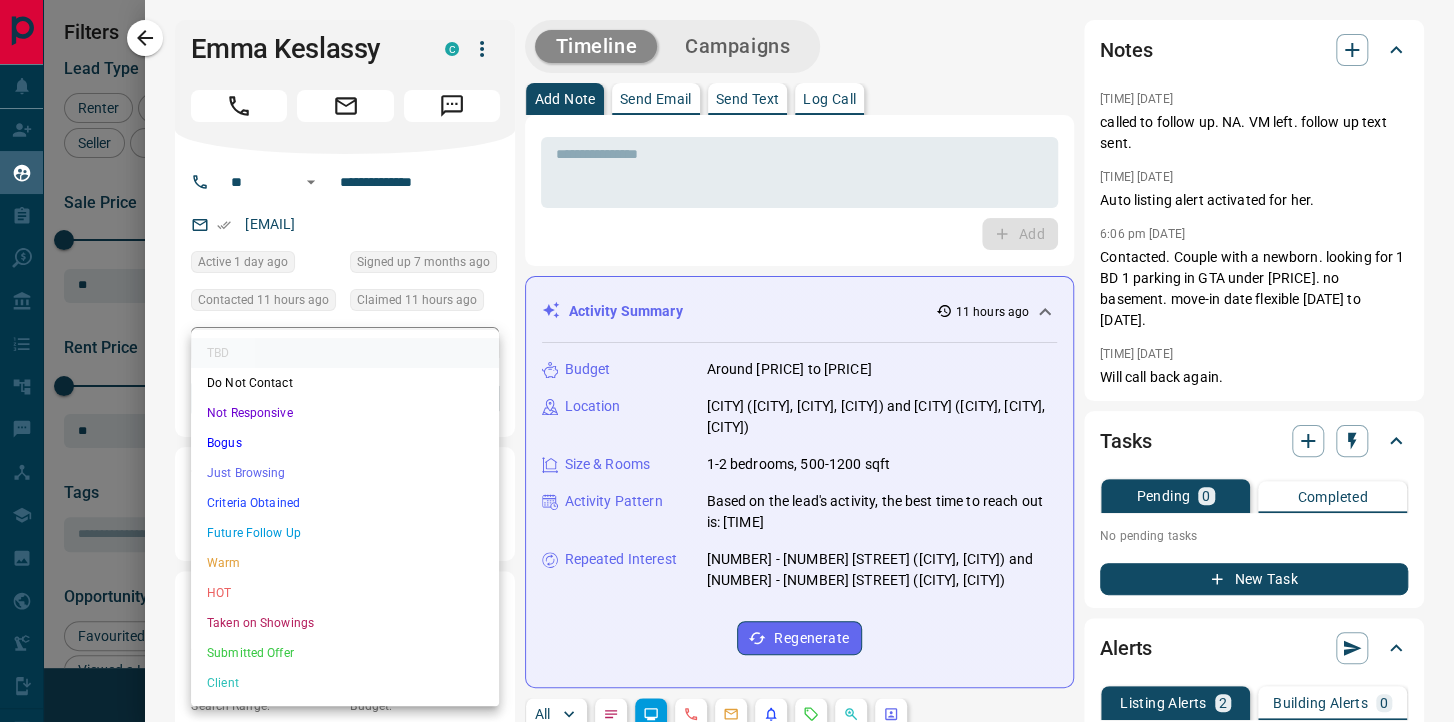 click on "Lead Transfers Claim Leads My Leads Tasks Opportunities Deals Campaigns Automations Messages Broker Bay Training Media Services Agent Resources Precon Worksheet Mobile Apps Disclosure Logout My Leads Filters 1 Manage Tabs New Lead All 735 TBD 1 Do Not Contact - Not Responsive 79 Bogus 13 Just Browsing 36 Criteria Obtained 25 Future Follow Up 505 Warm 52 HOT - Taken on Showings 19 Submitted Offer - Client 5 Name Details Last Active Claimed Date Status Tags Emma Keslassy Buyer C $0 - $2K North York, Vaughan 1 day ago Contacted 7 hours ago 11 hours ago Signed up 7 months ago TBD + Anselmus Kelvin Buyer C $599K - $958K North York, Toronto 22 hours ago Contacted 7 hours ago 11 hours ago Signed up 4 years ago Future Follow Up + Simon Sham Buyer, Investor C $499K - $499K North York, Toronto 5 days ago Contacted 1 day ago 1 day ago Signed up 6 years ago Future Follow Up ISR Lead ISR Lead + First Last Buyer C $879K - $1M Vaughan 1 day ago Contacted 1 day ago 1 day ago Signed up 1 day ago Future Follow Up + Renter C +" at bounding box center (727, 348) 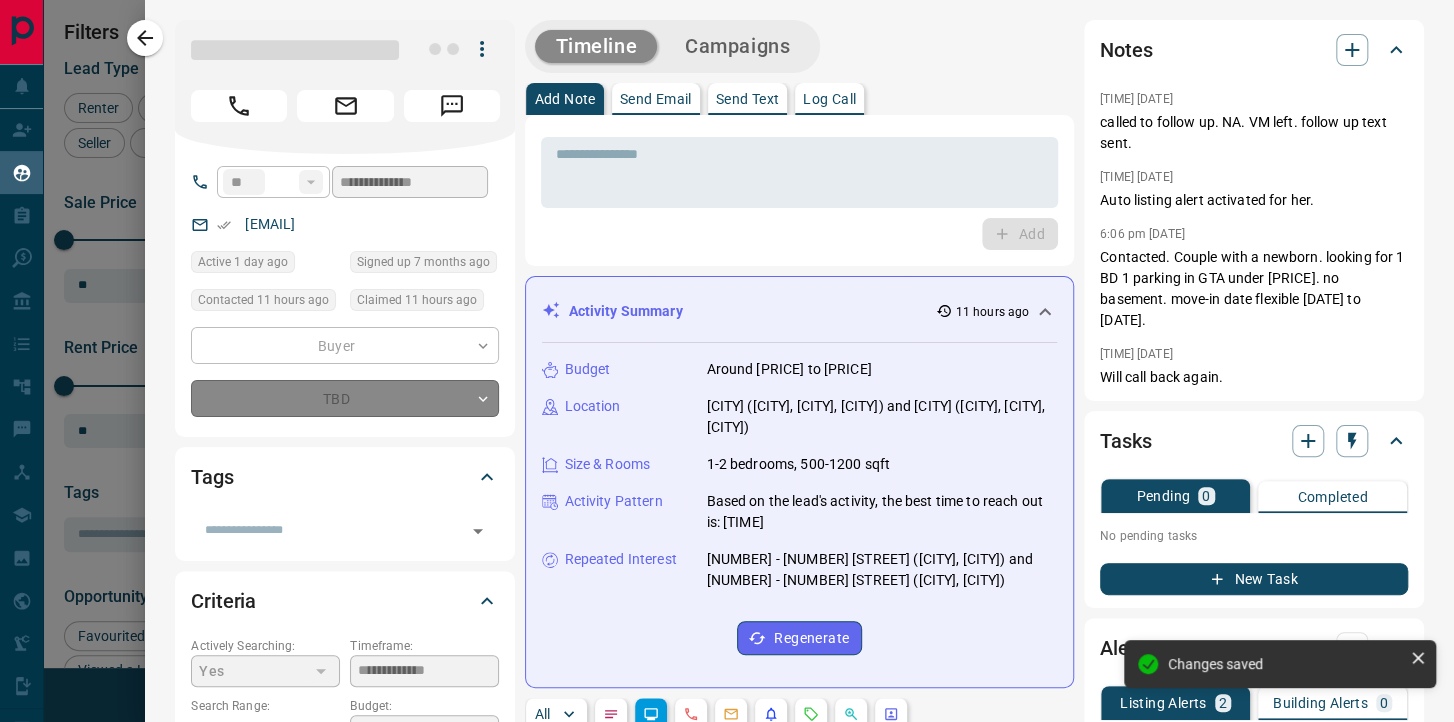 type on "*" 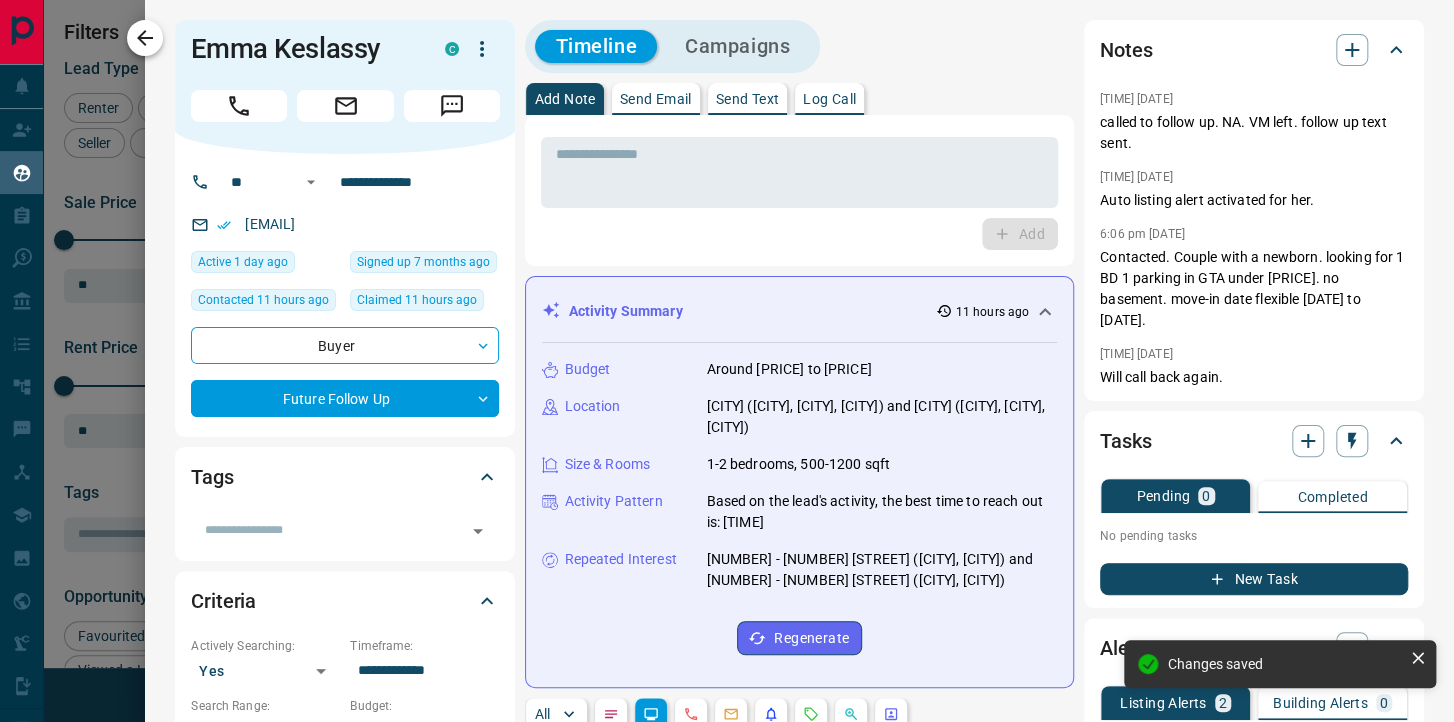 scroll, scrollTop: 945, scrollLeft: 0, axis: vertical 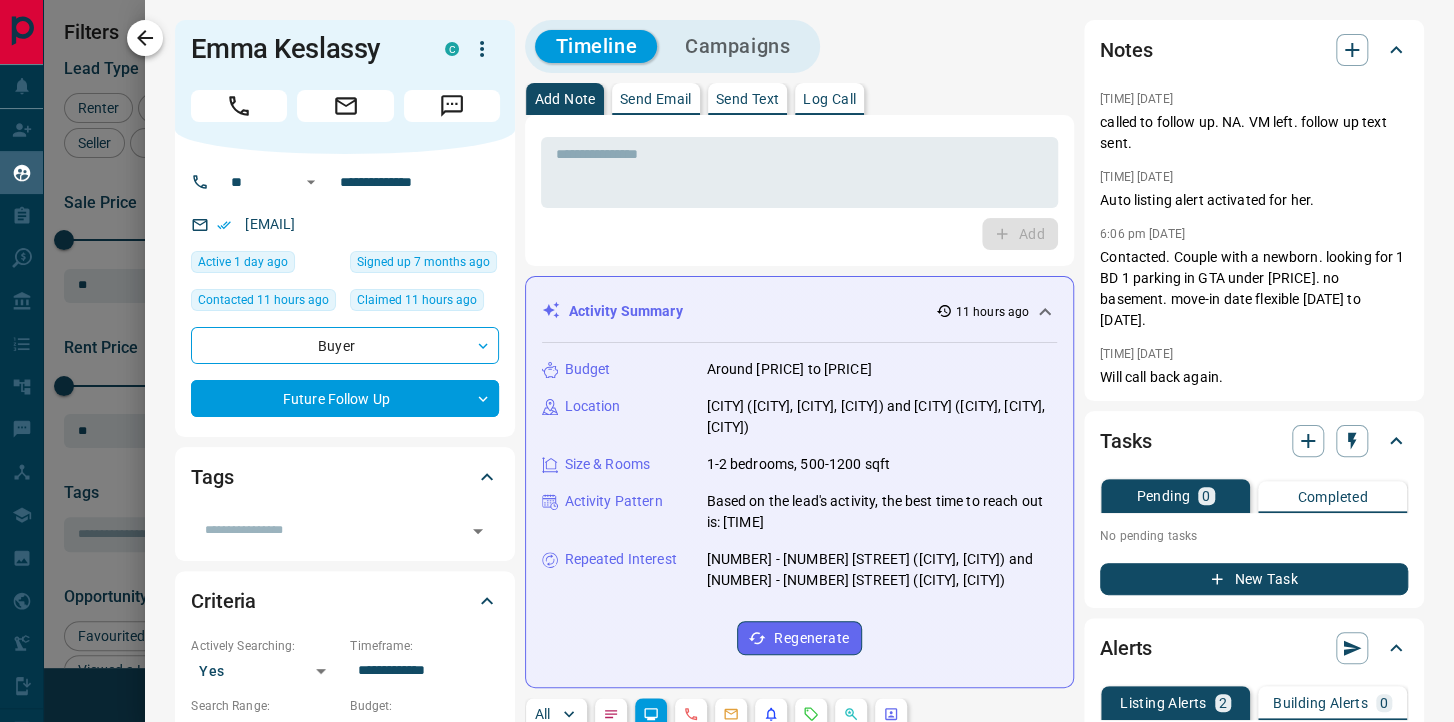 click 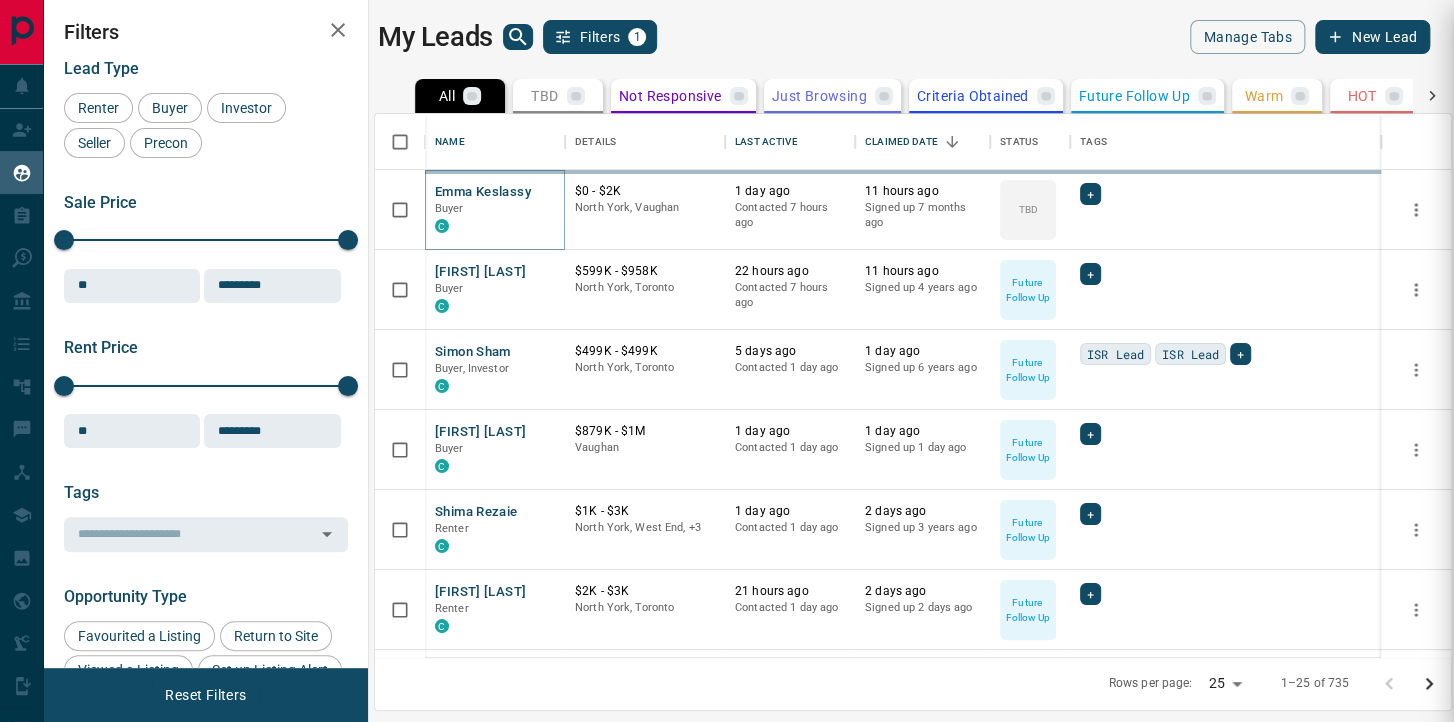 scroll, scrollTop: 0, scrollLeft: 0, axis: both 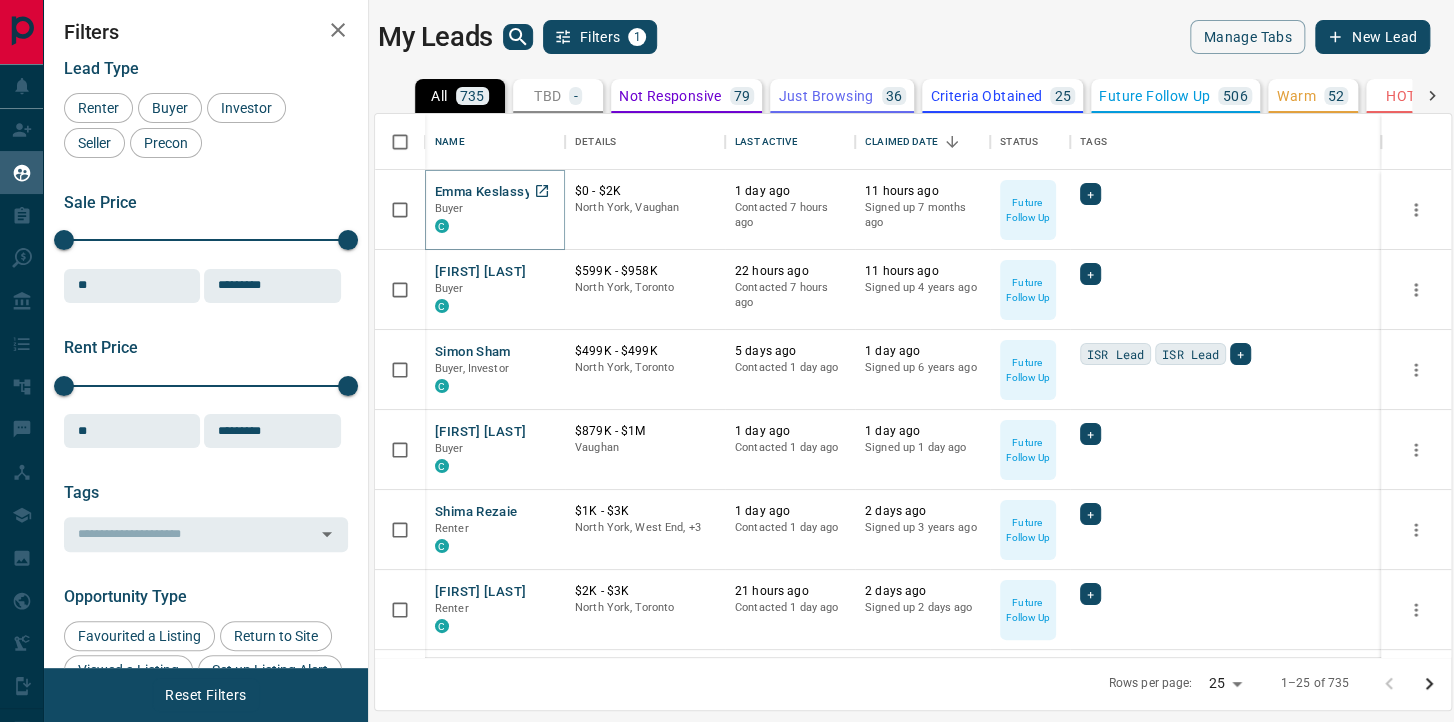 click on "Emma Keslassy" at bounding box center [483, 192] 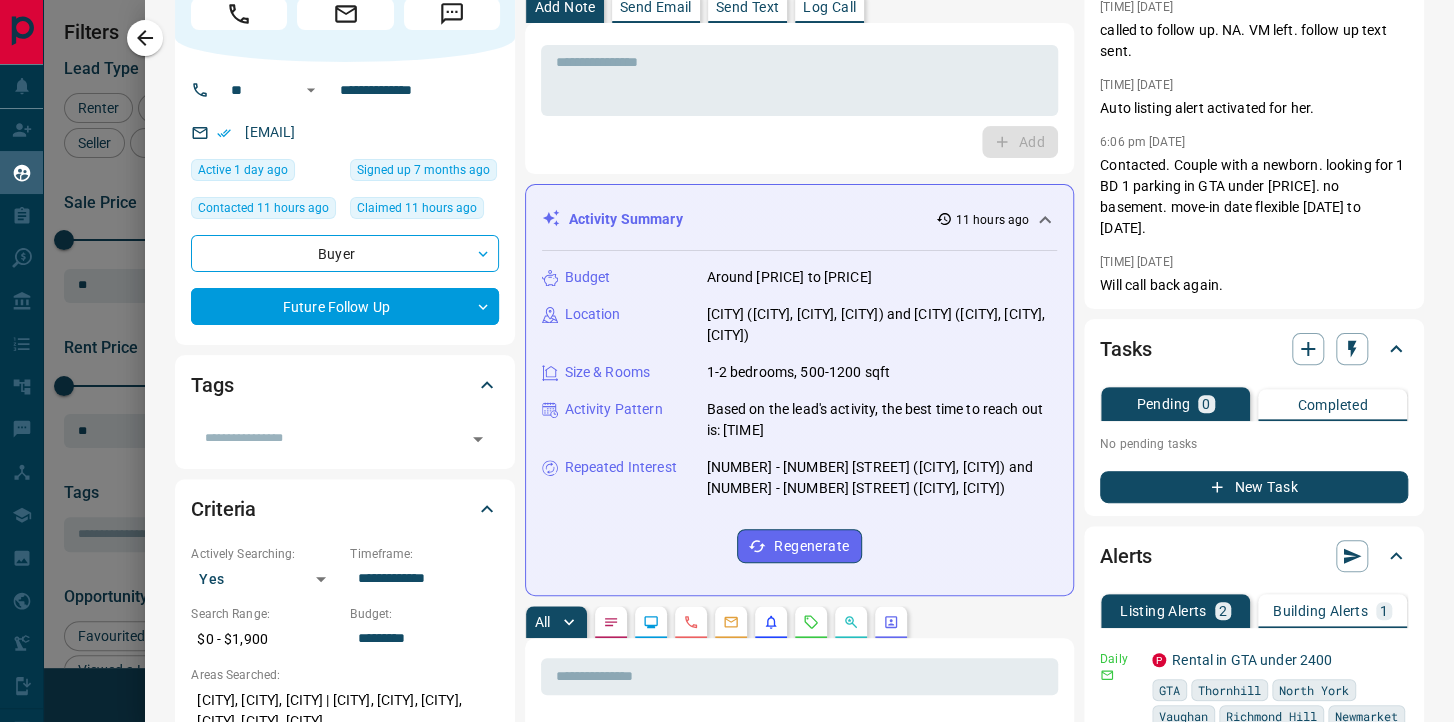 scroll, scrollTop: 160, scrollLeft: 0, axis: vertical 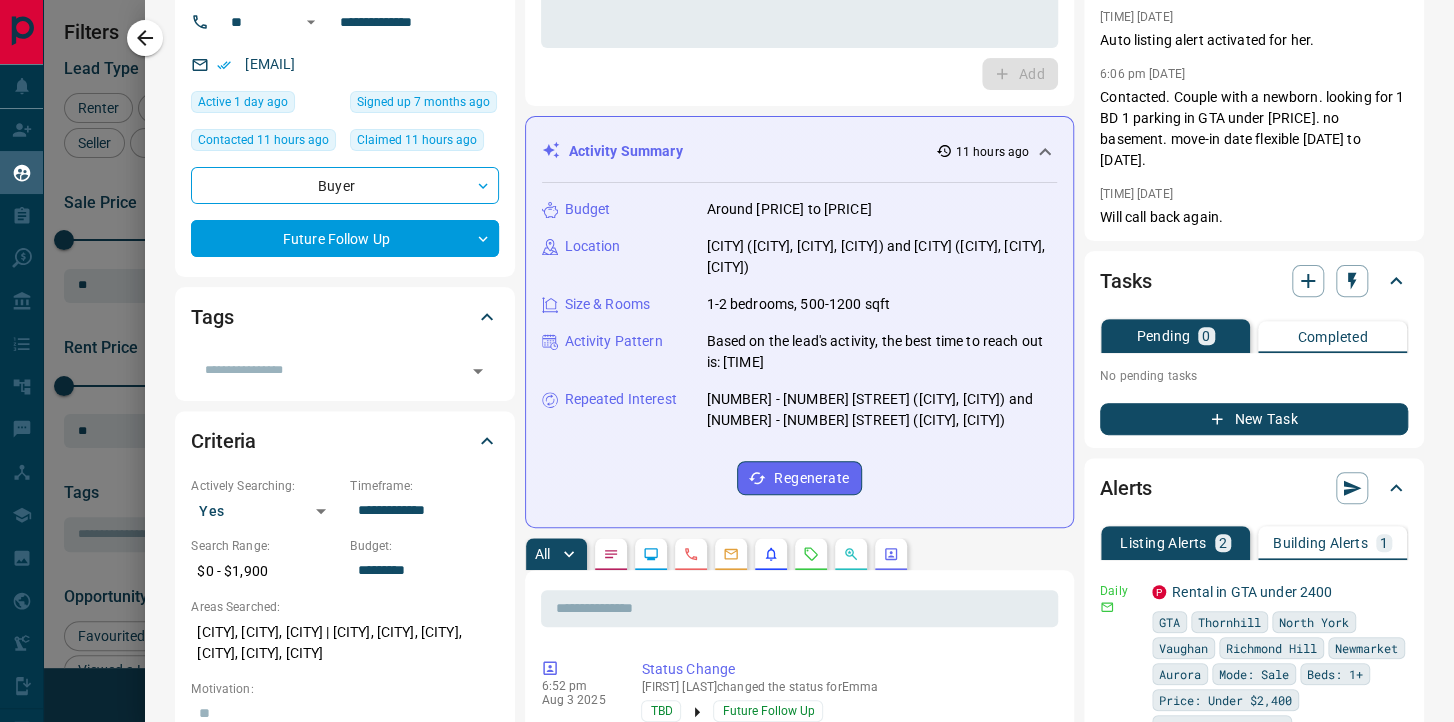 click on "Building Alerts" at bounding box center [1320, 543] 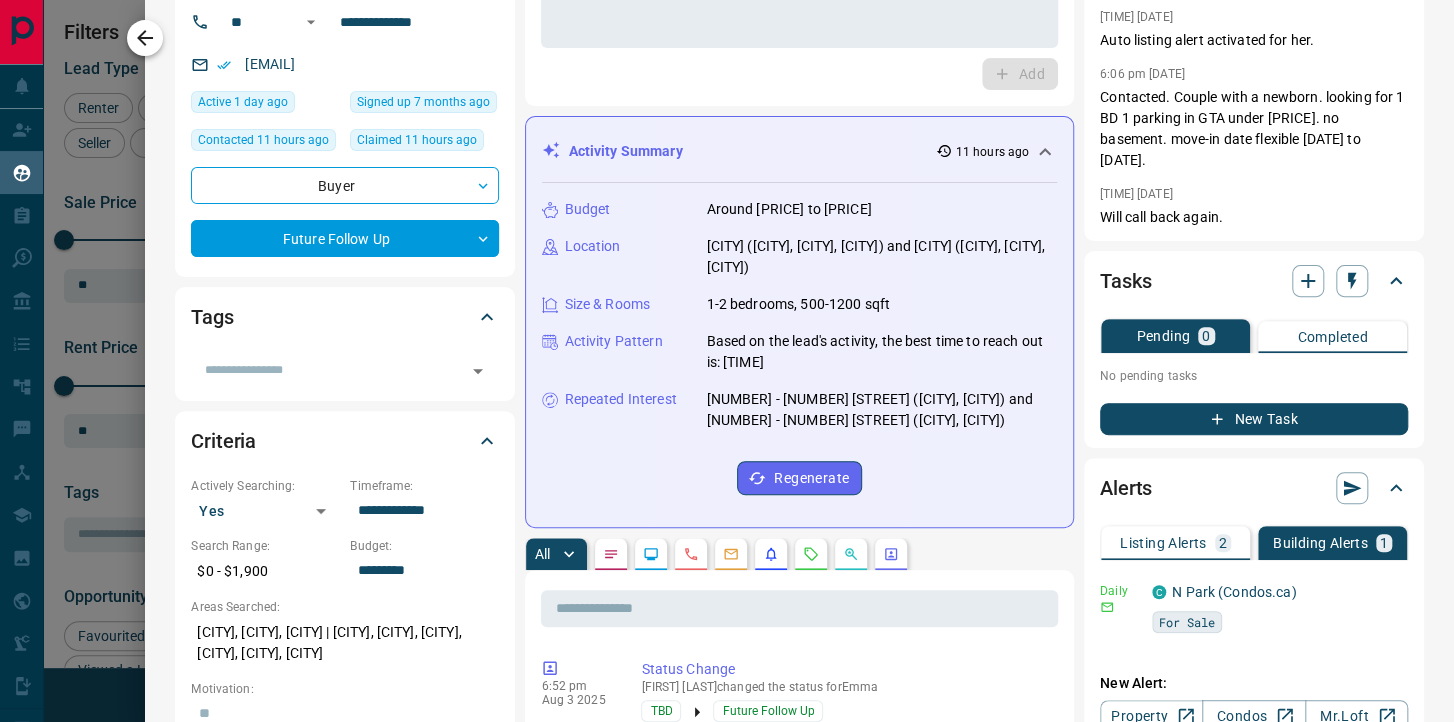 click 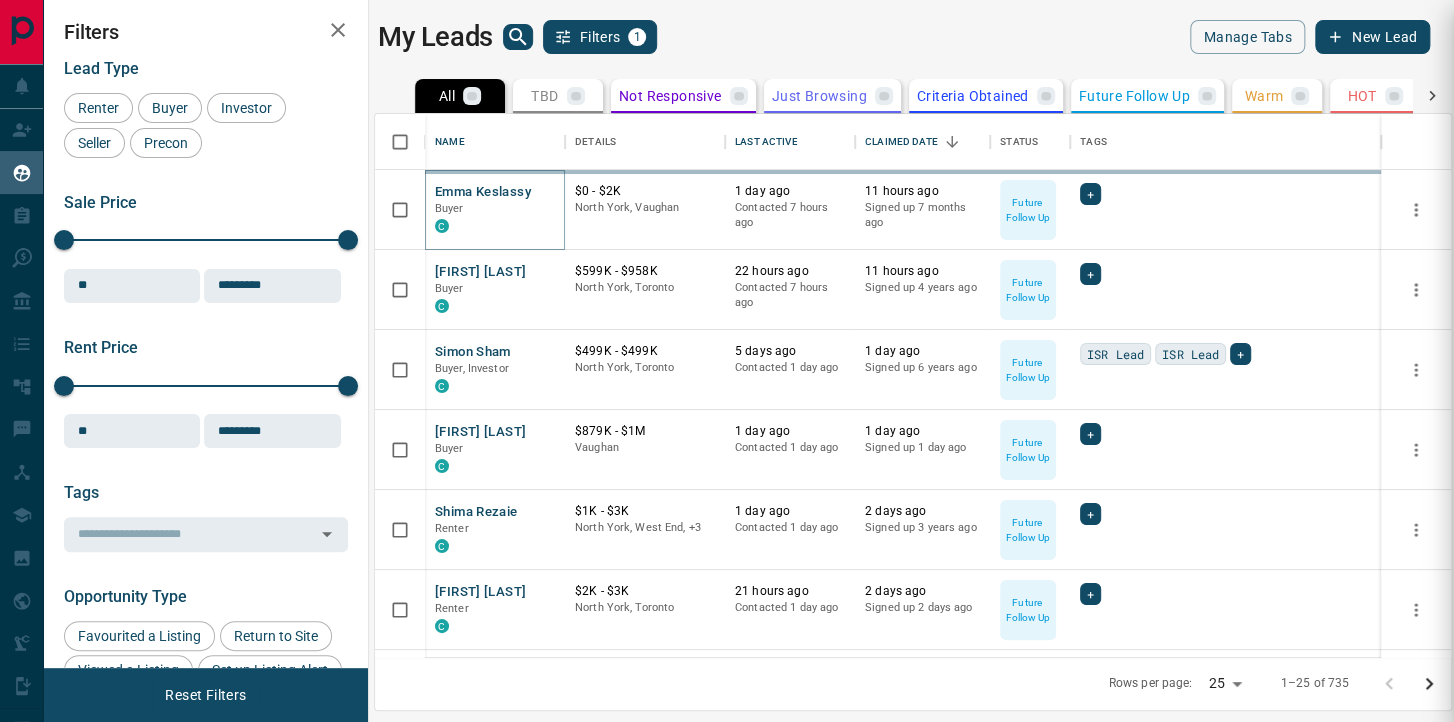 scroll, scrollTop: 0, scrollLeft: 0, axis: both 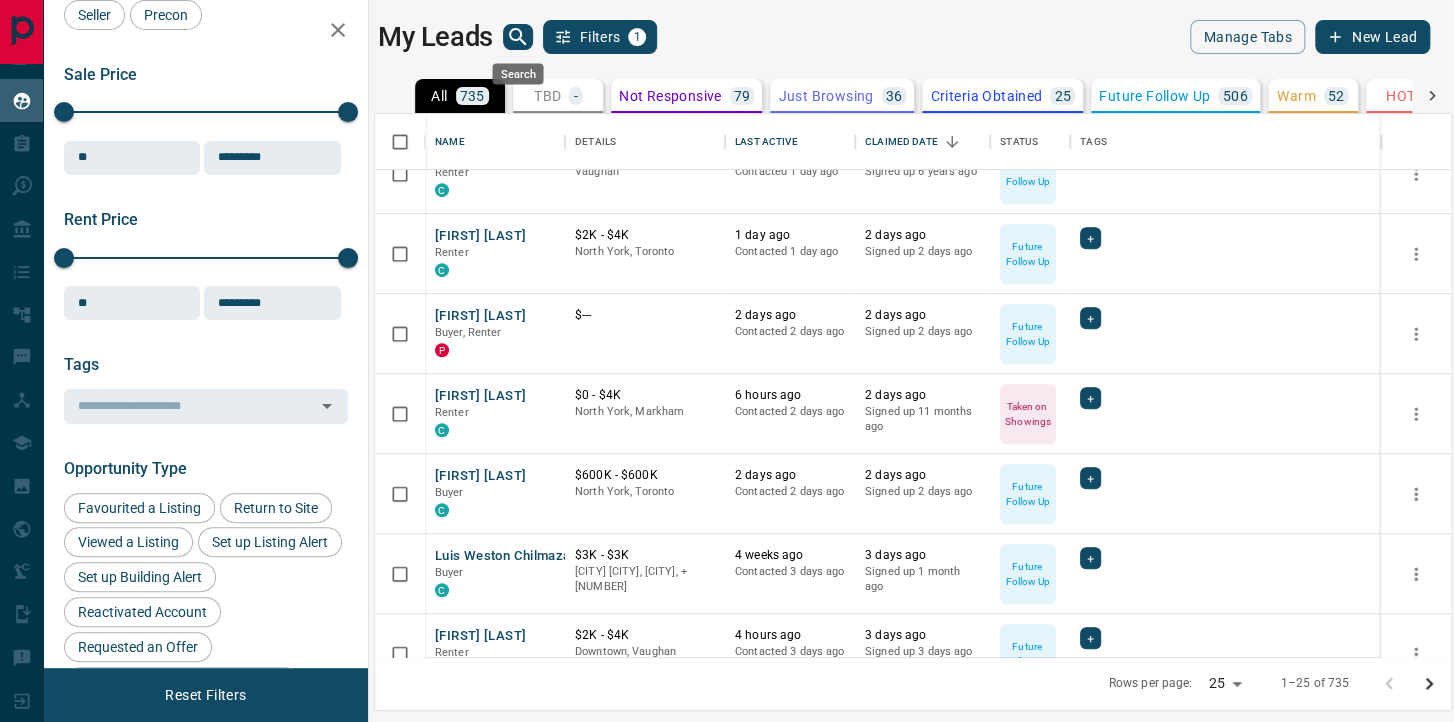click 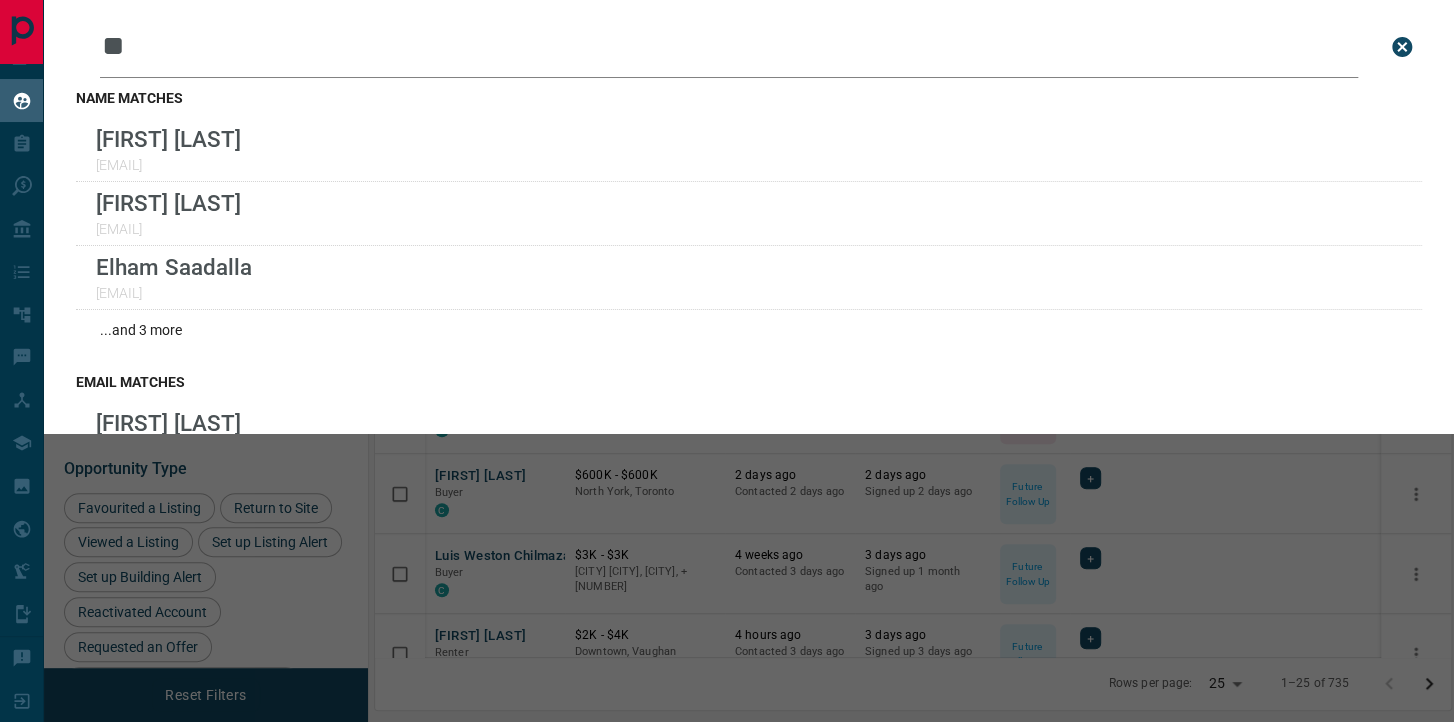 click on "**" at bounding box center (729, 47) 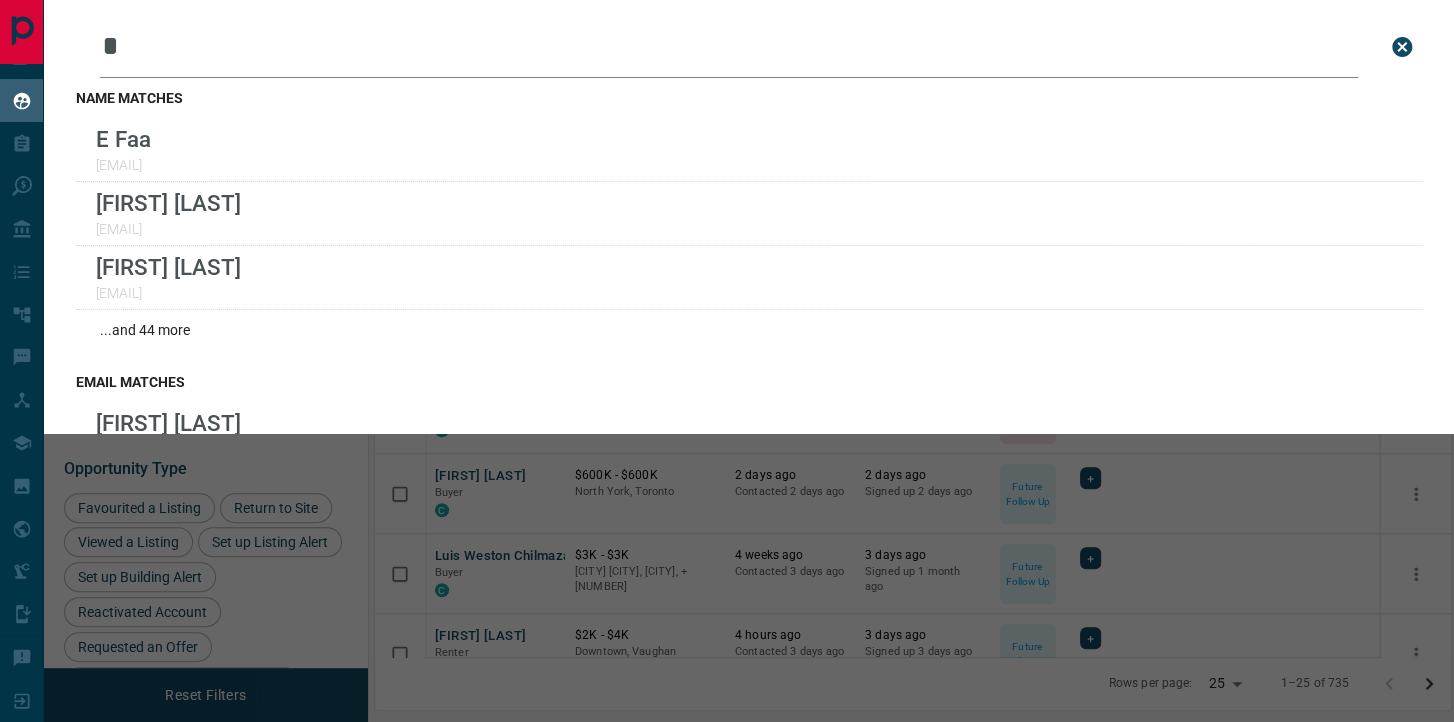 type 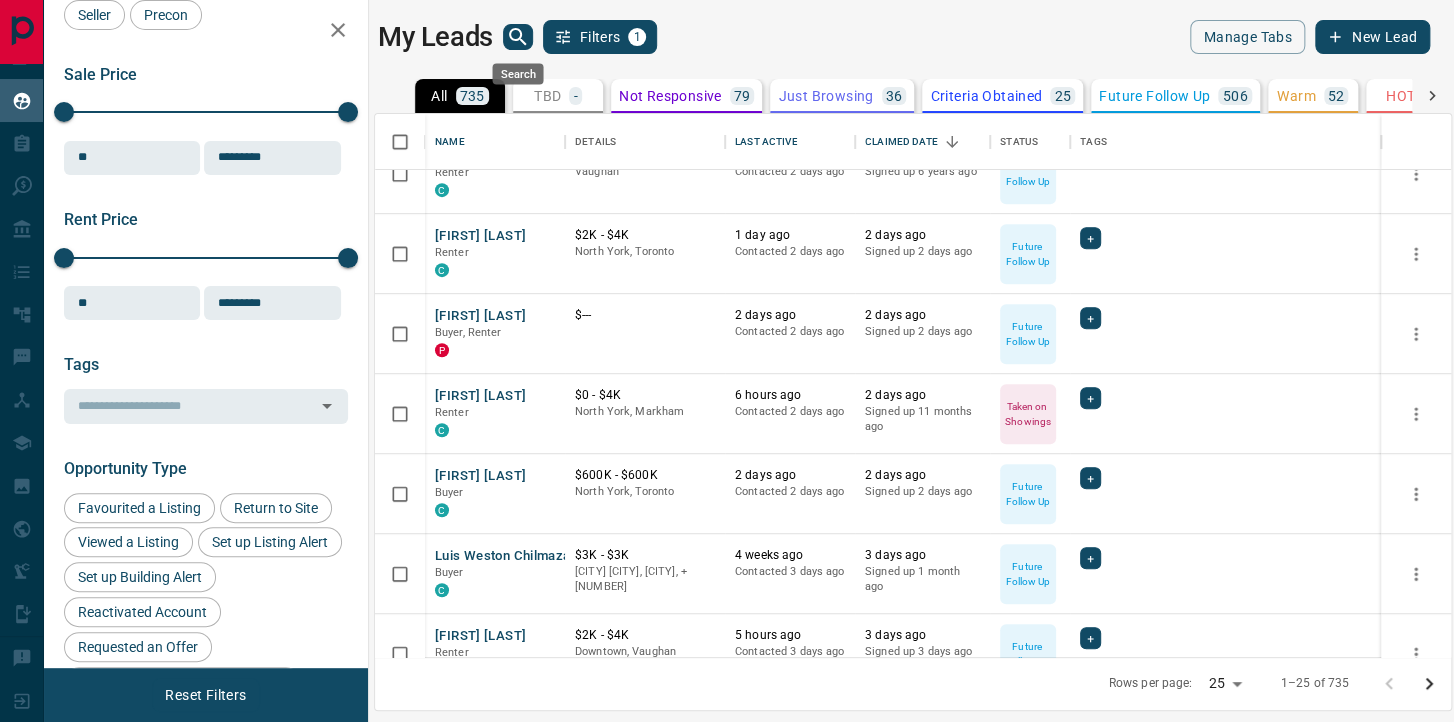 click 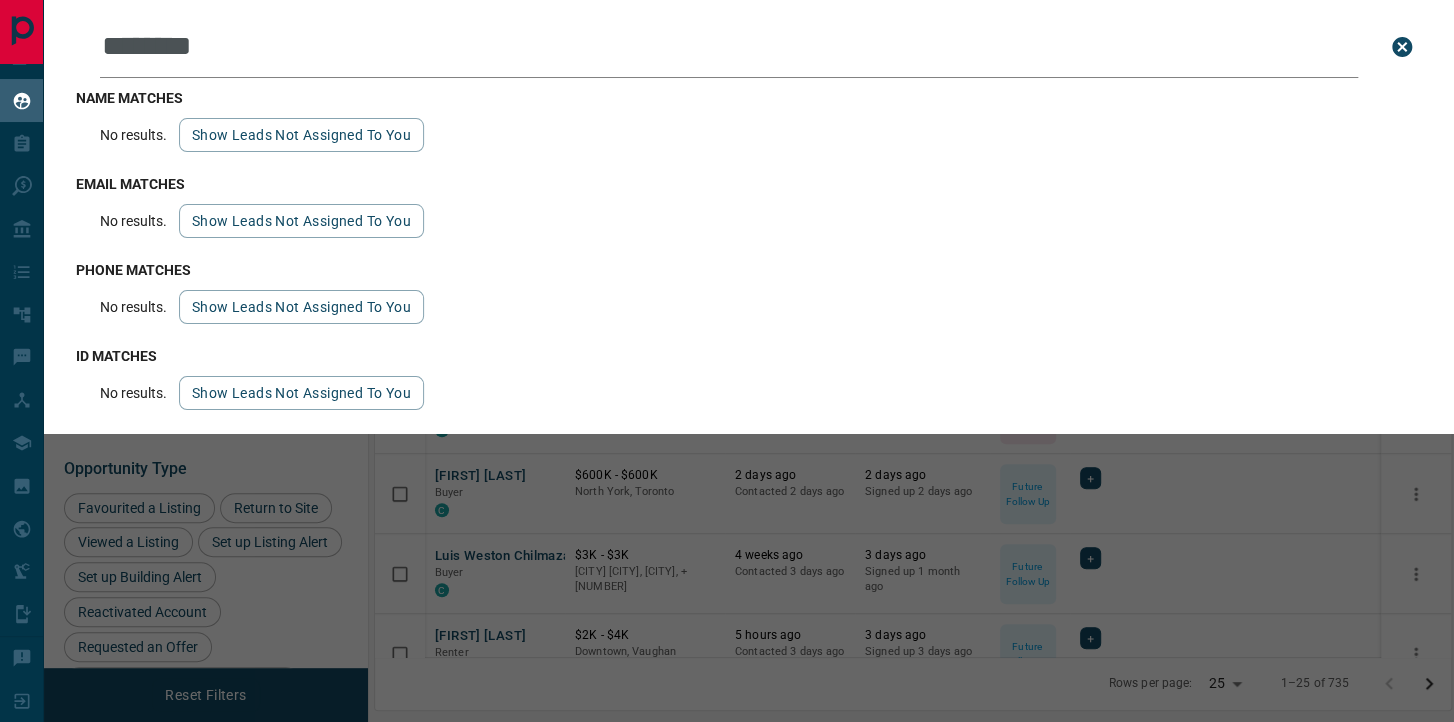type on "*********" 